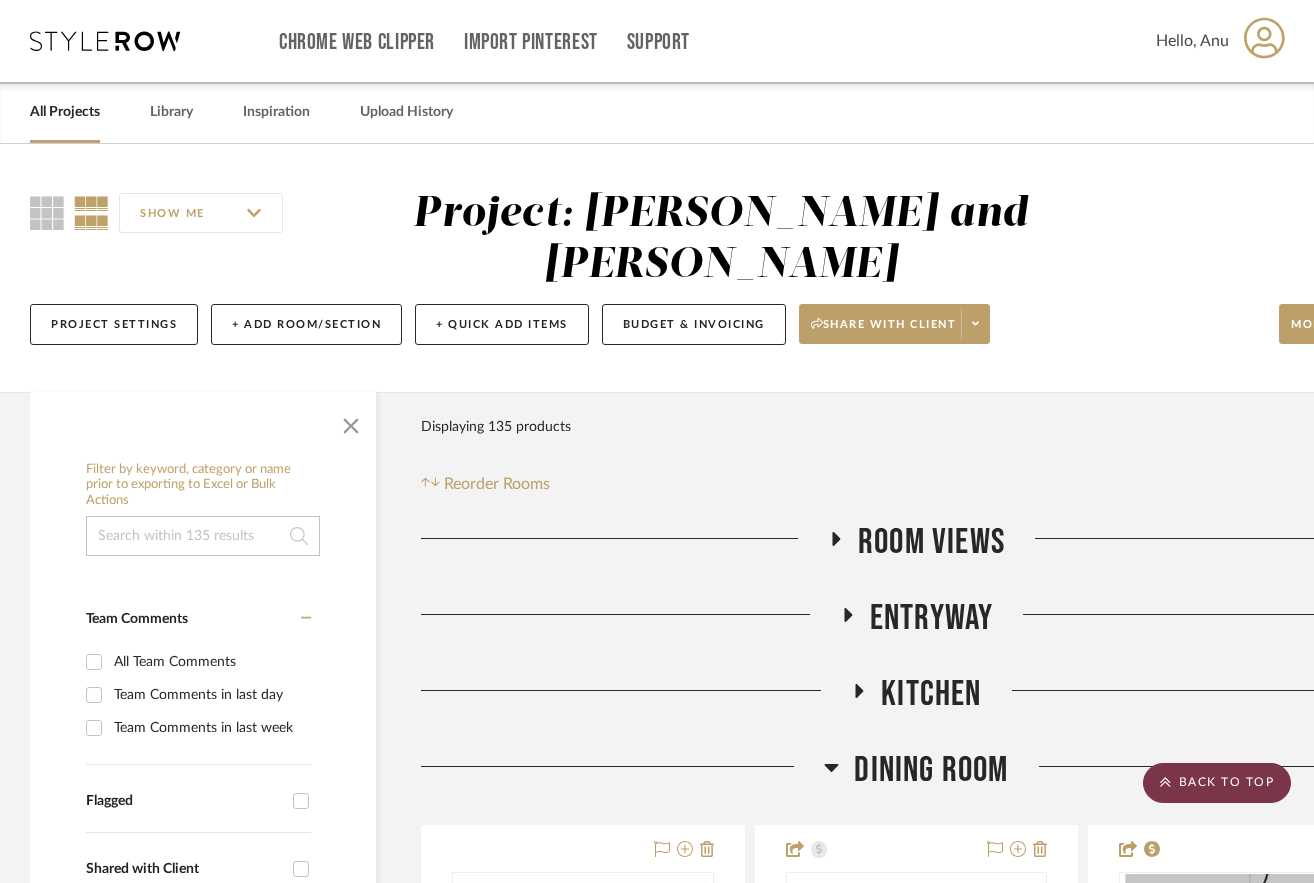 scroll, scrollTop: 7400, scrollLeft: 113, axis: both 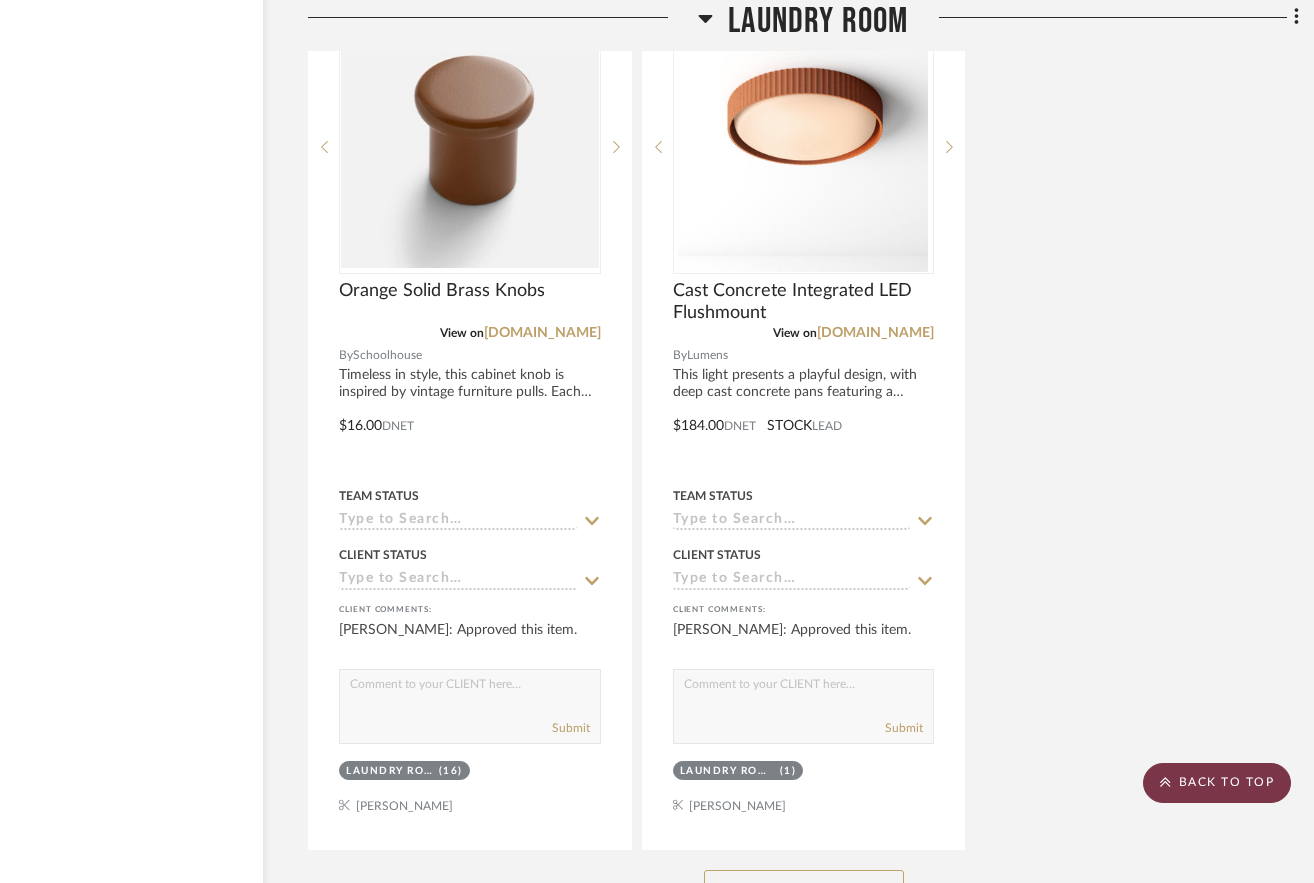 click on "BACK TO TOP" 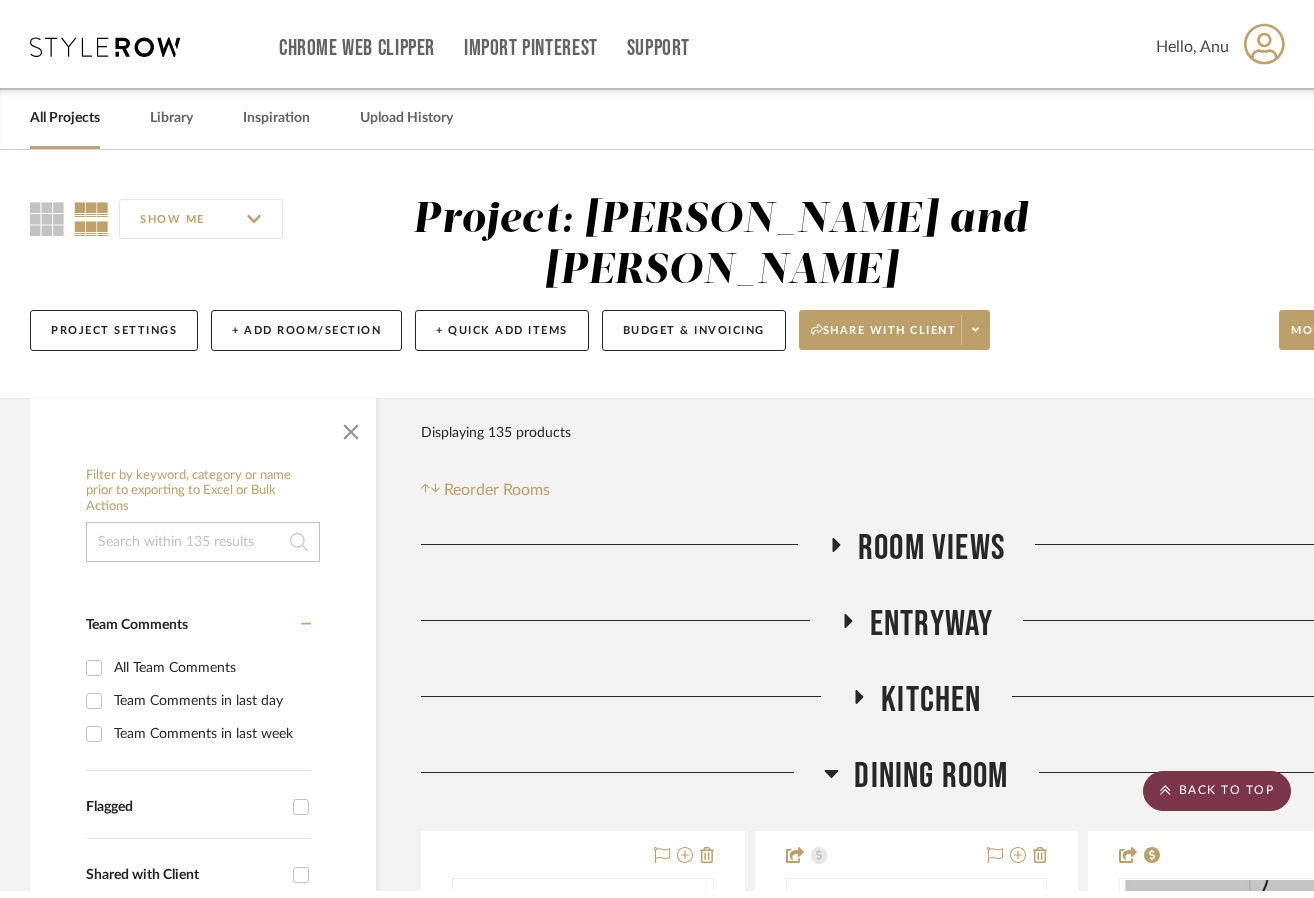 scroll, scrollTop: 0, scrollLeft: 0, axis: both 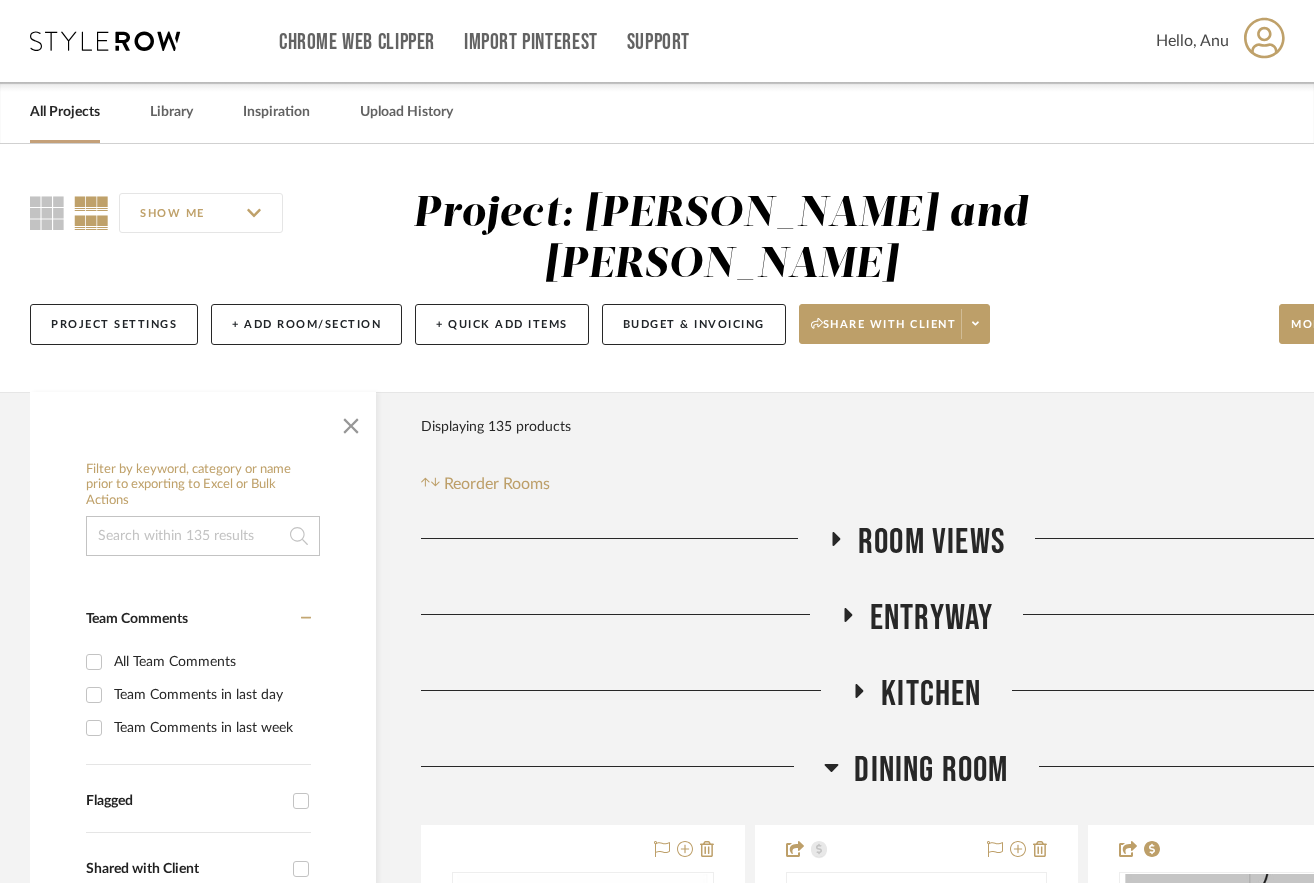 click on "All Projects" at bounding box center (65, 112) 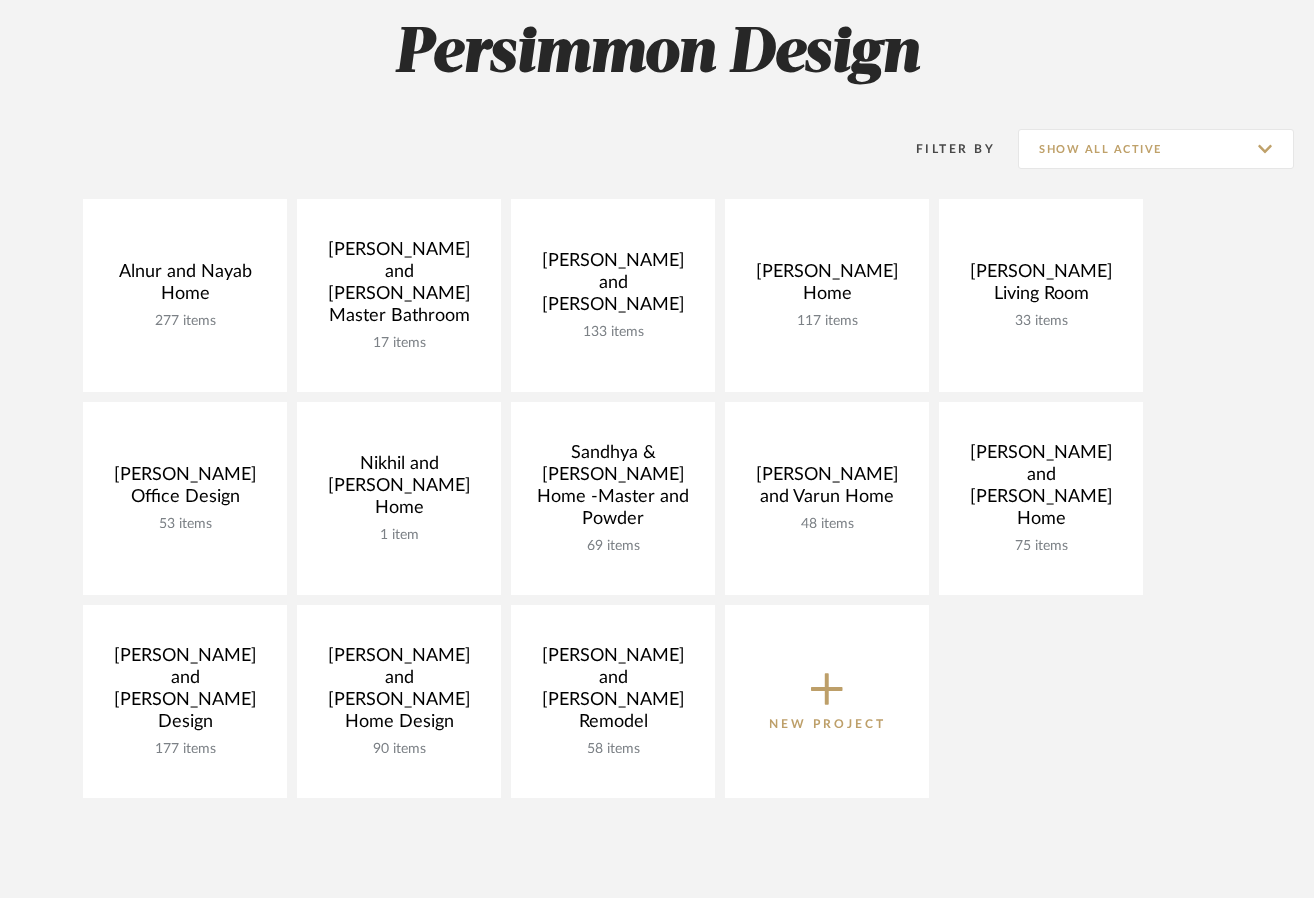scroll, scrollTop: 300, scrollLeft: 0, axis: vertical 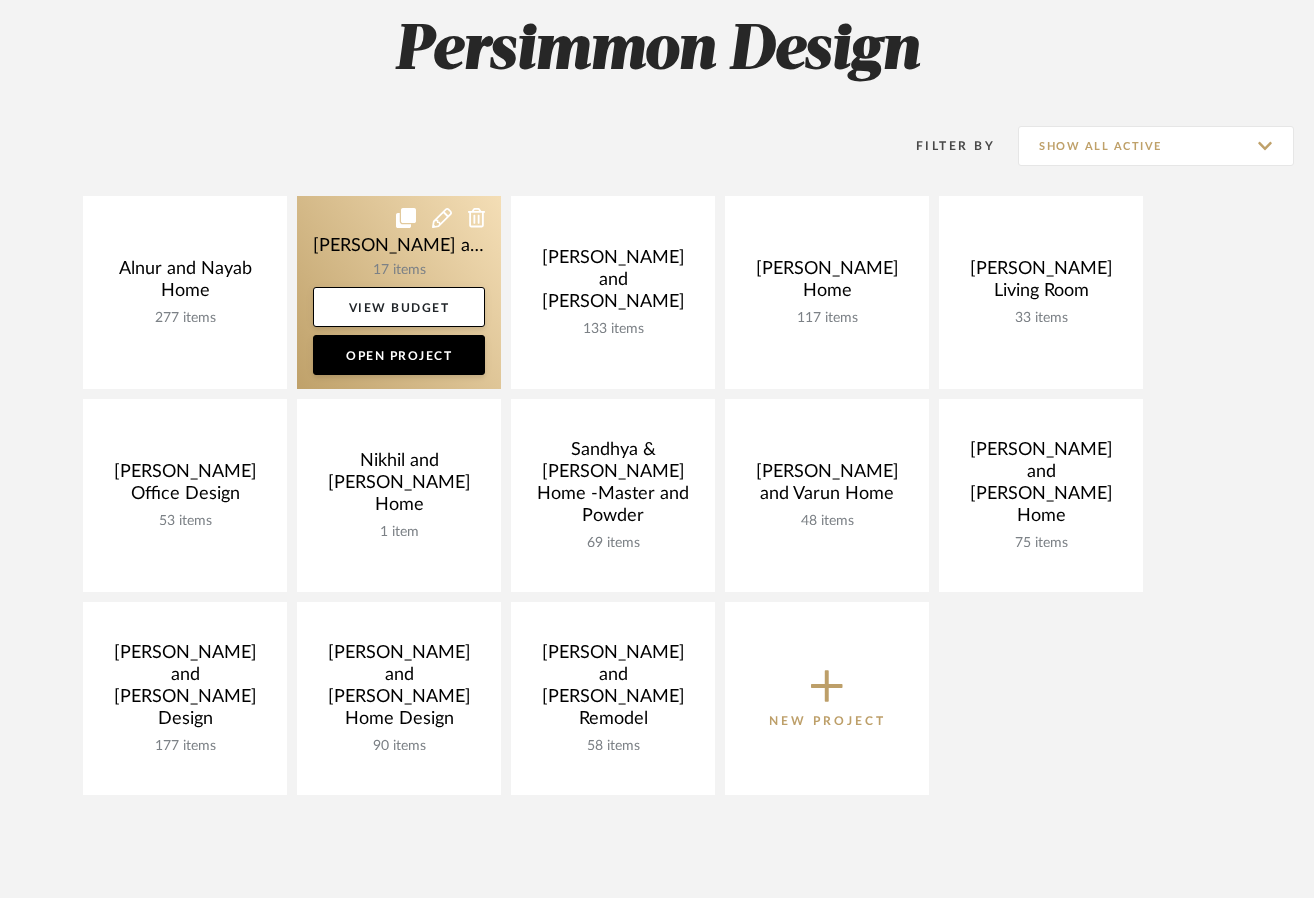 click 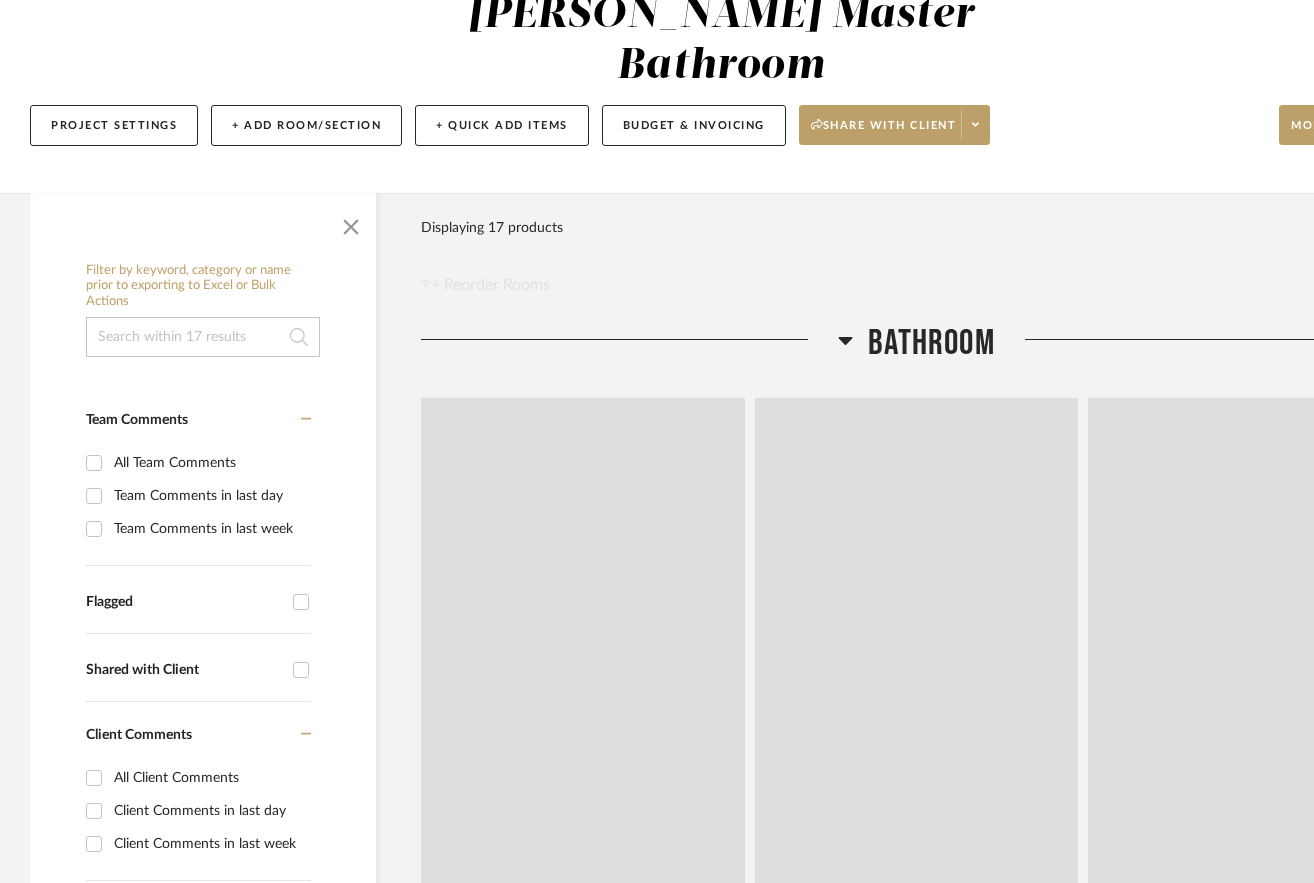scroll, scrollTop: 0, scrollLeft: 0, axis: both 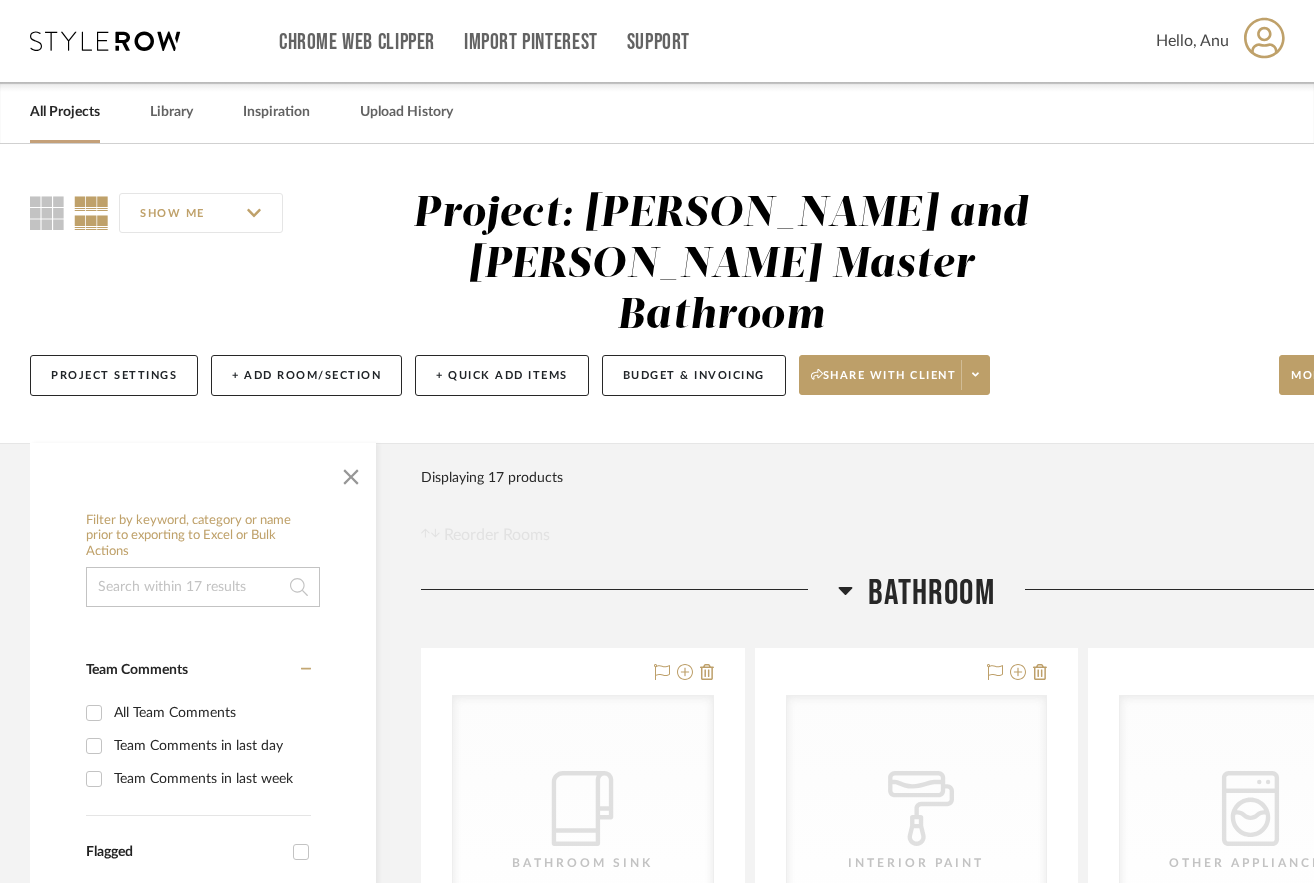 drag, startPoint x: 163, startPoint y: 106, endPoint x: 616, endPoint y: 128, distance: 453.5339 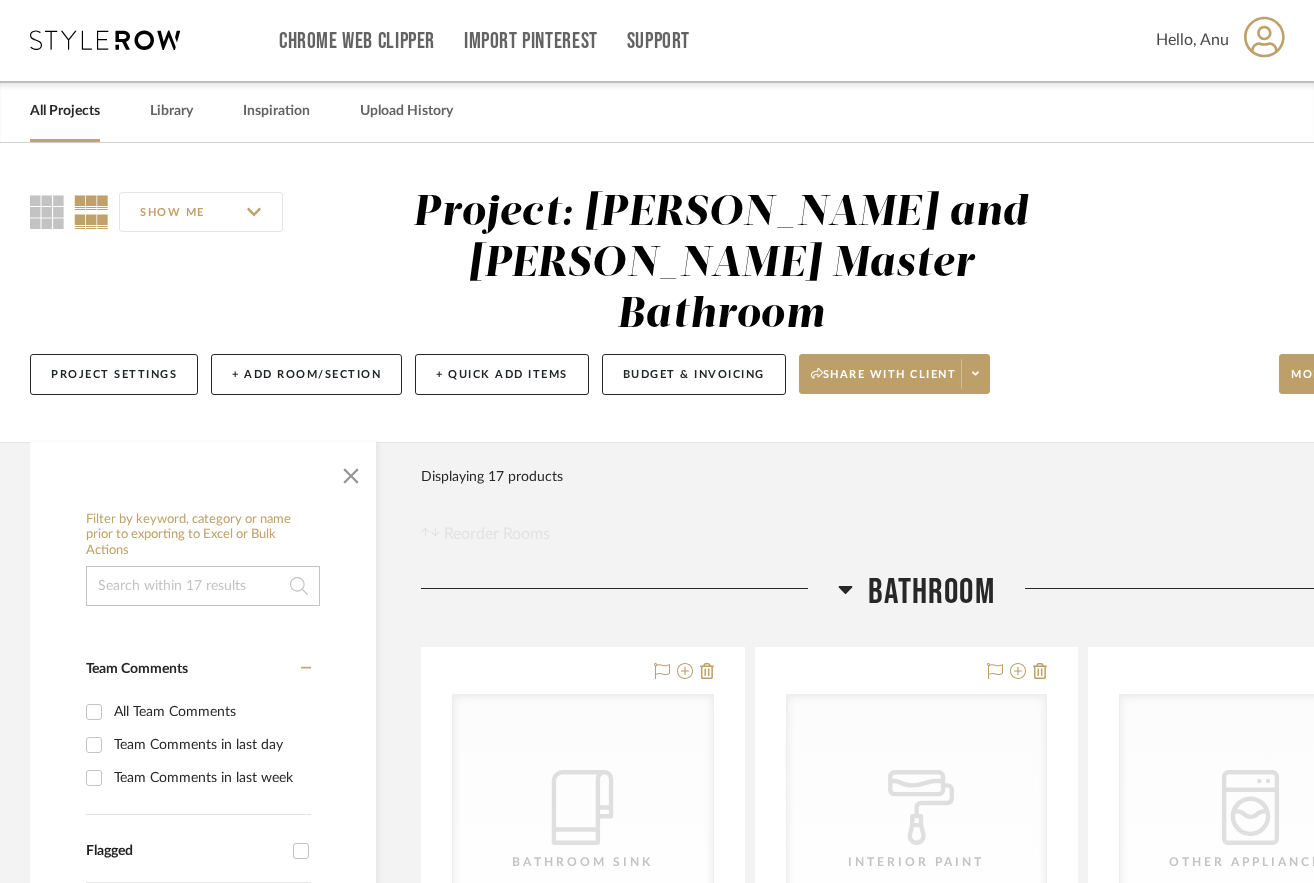 scroll, scrollTop: 0, scrollLeft: 0, axis: both 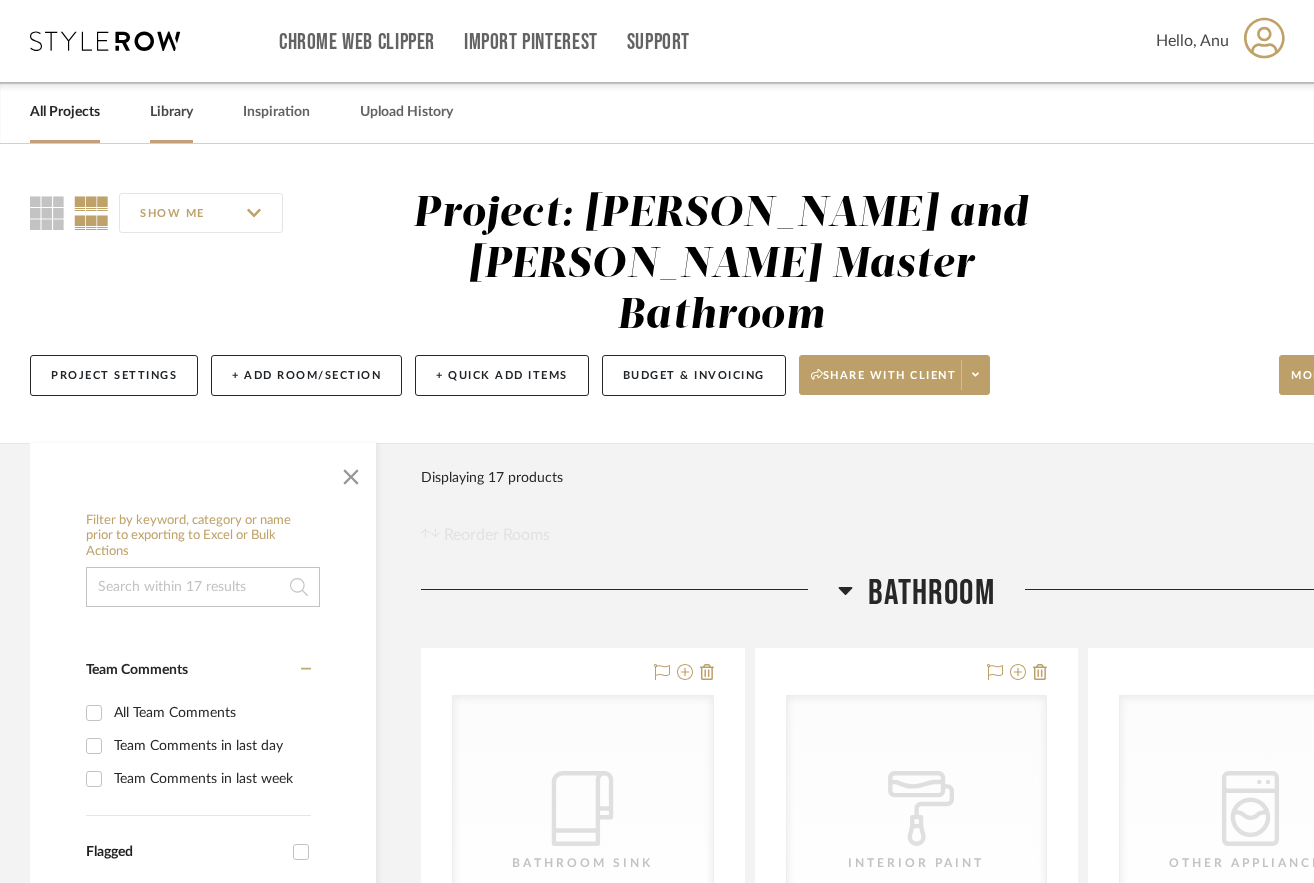 click on "Library" at bounding box center (171, 112) 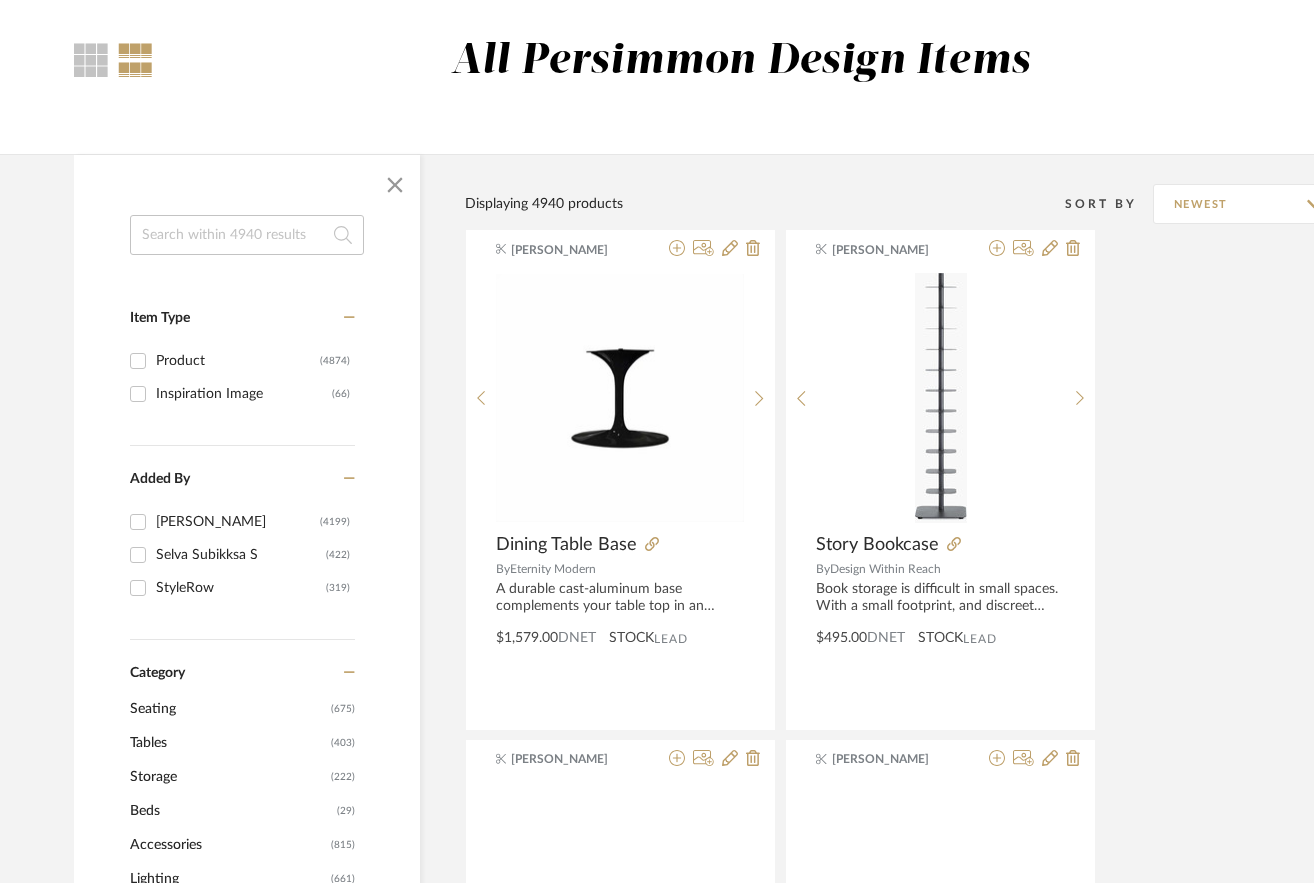 scroll, scrollTop: 500, scrollLeft: 0, axis: vertical 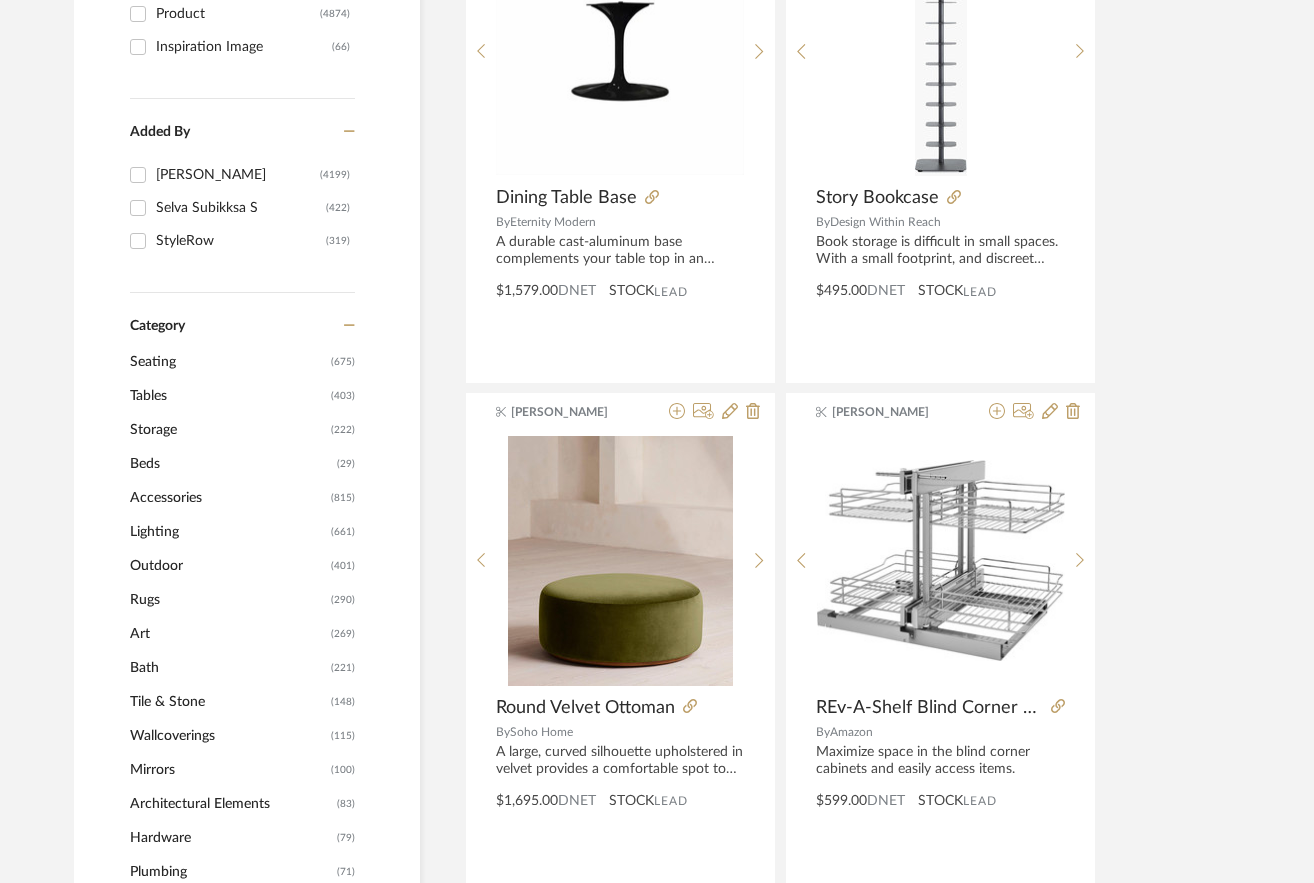 click on "Lighting" 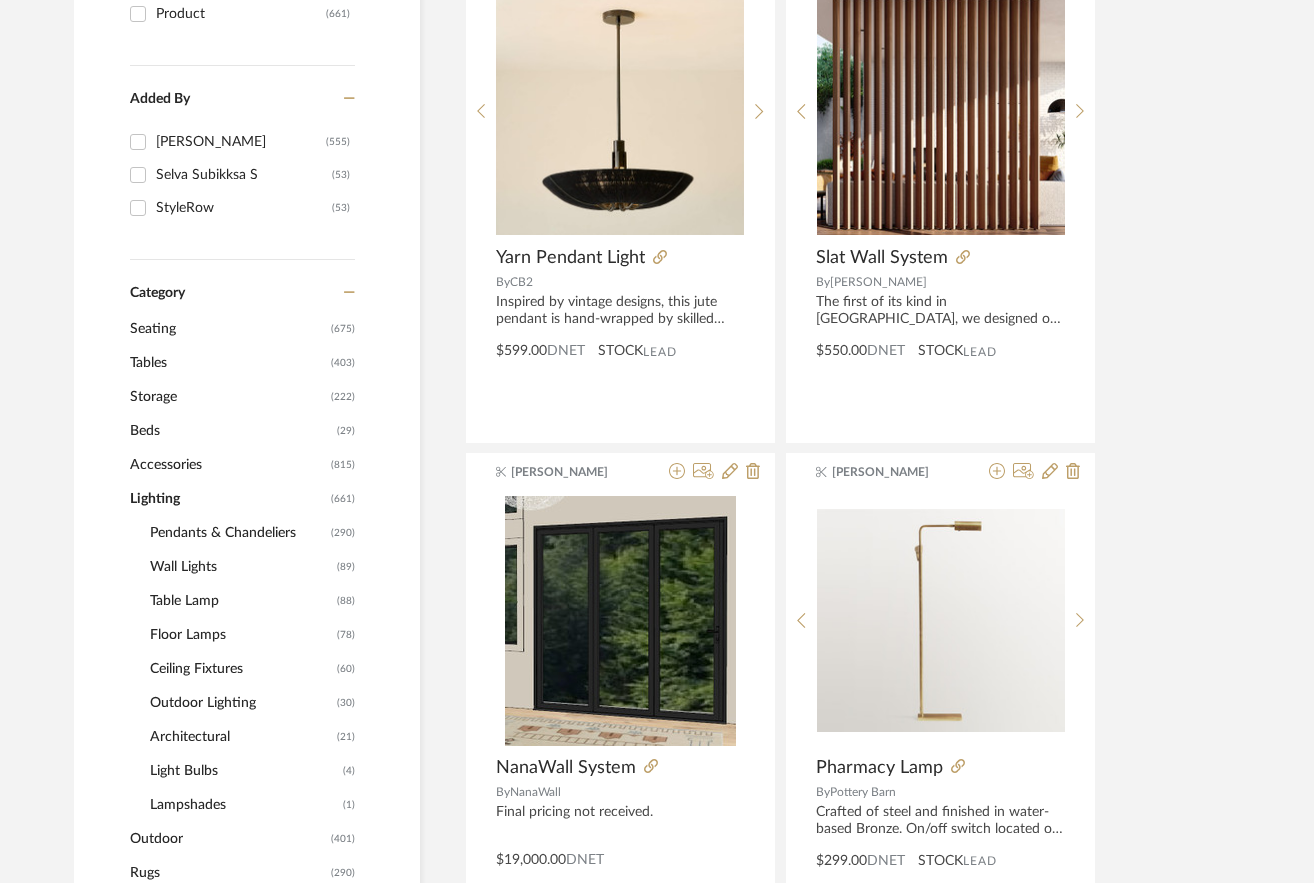 click on "Pendants & Chandeliers" 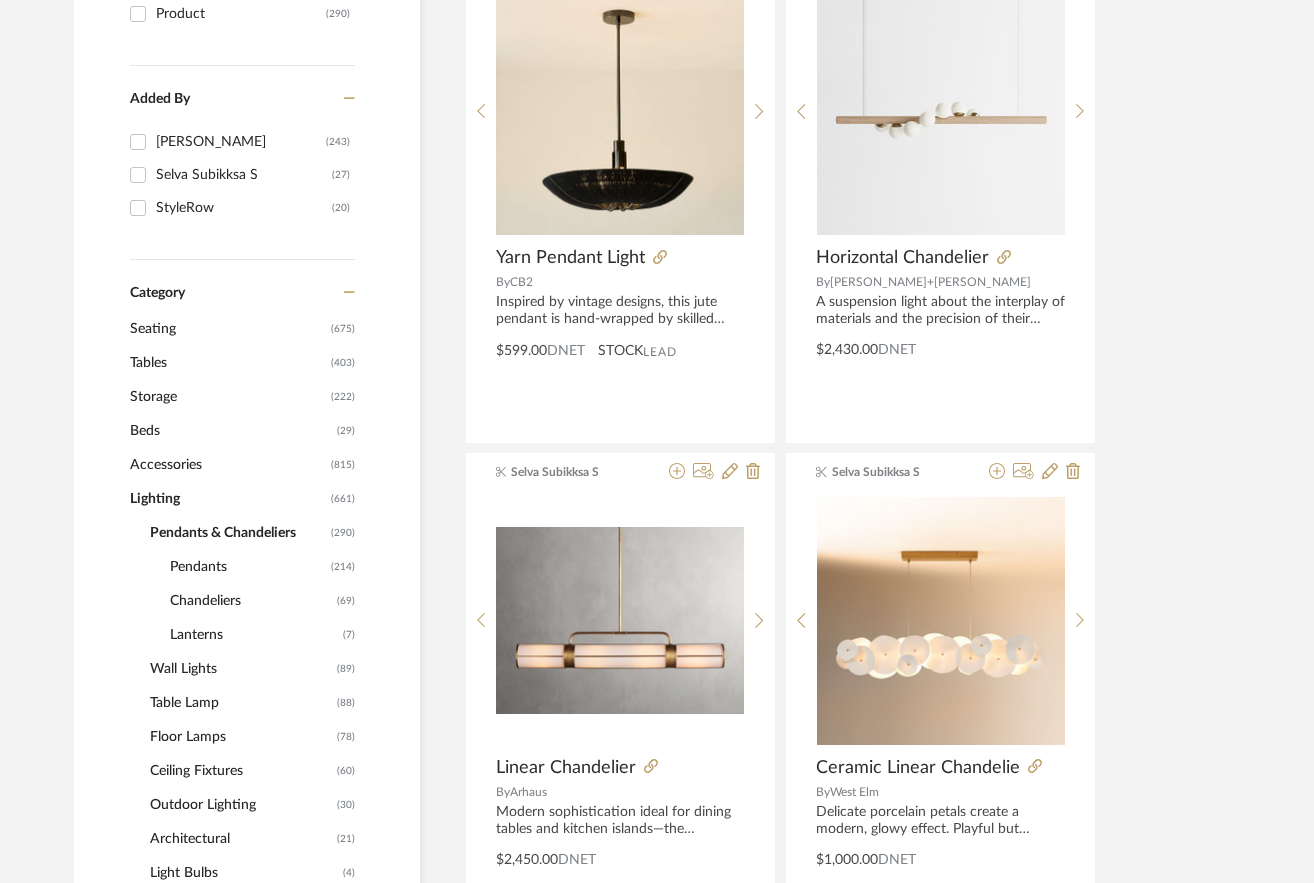 click on "Pendants" 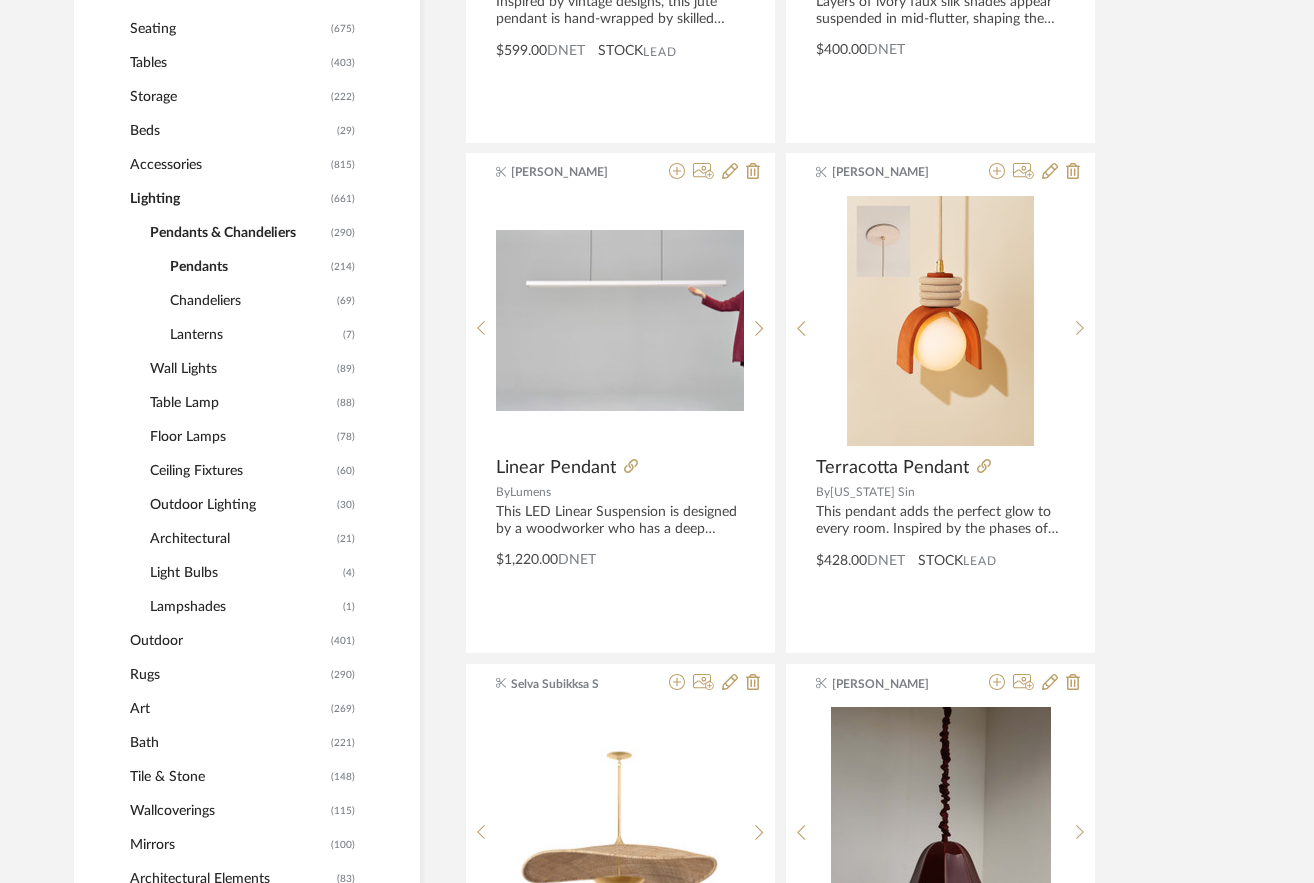 scroll, scrollTop: 760, scrollLeft: 0, axis: vertical 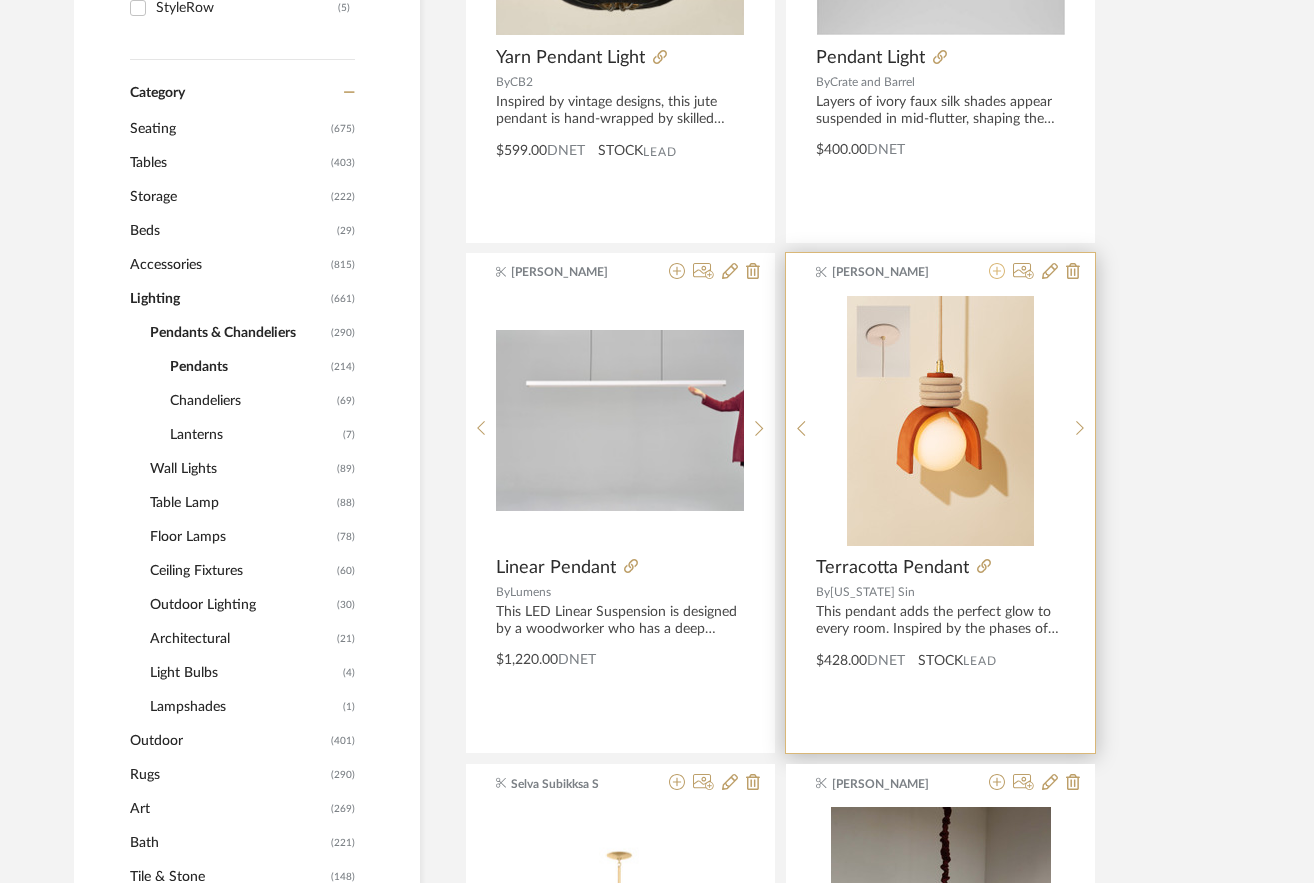 click 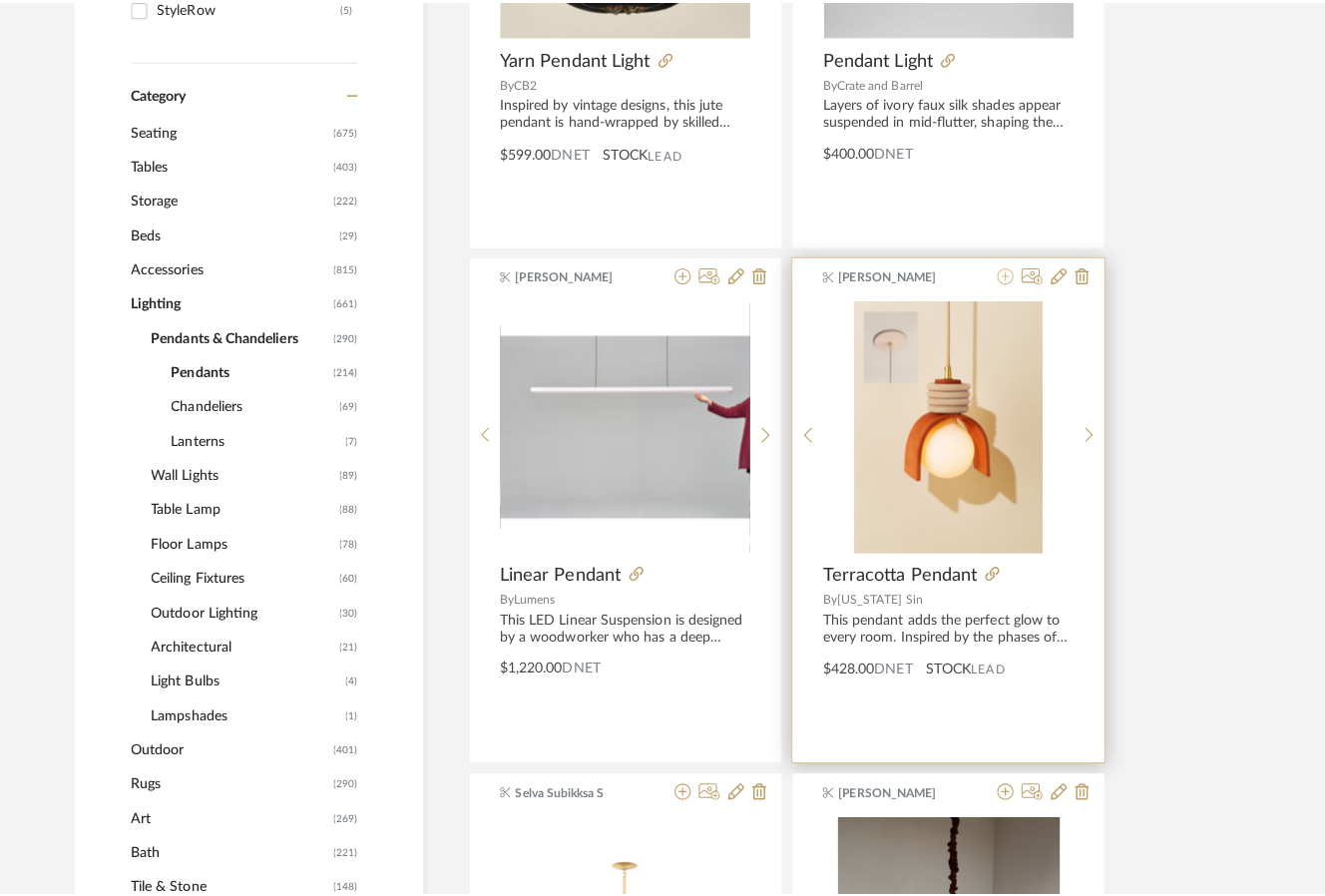 scroll, scrollTop: 0, scrollLeft: 0, axis: both 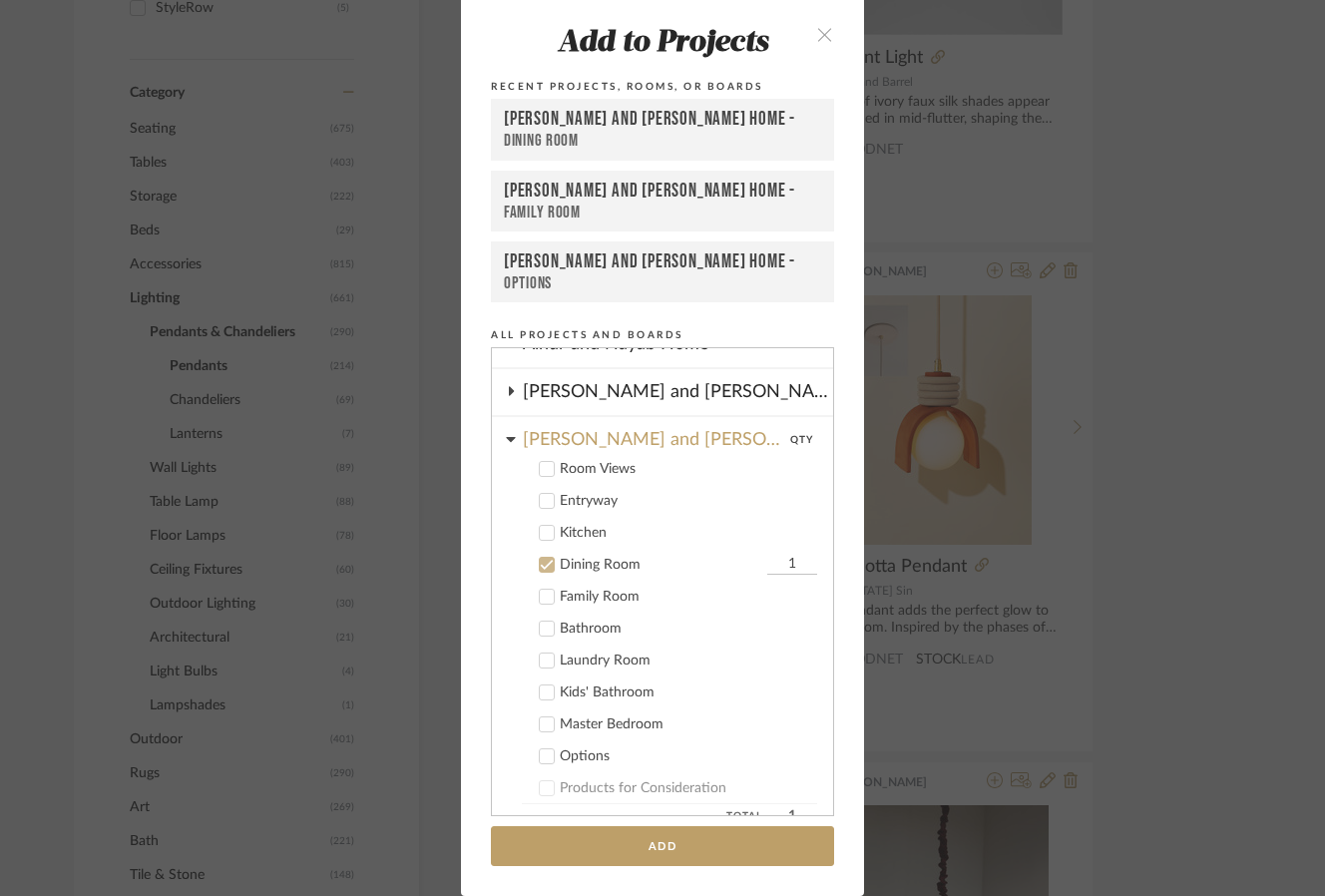 click 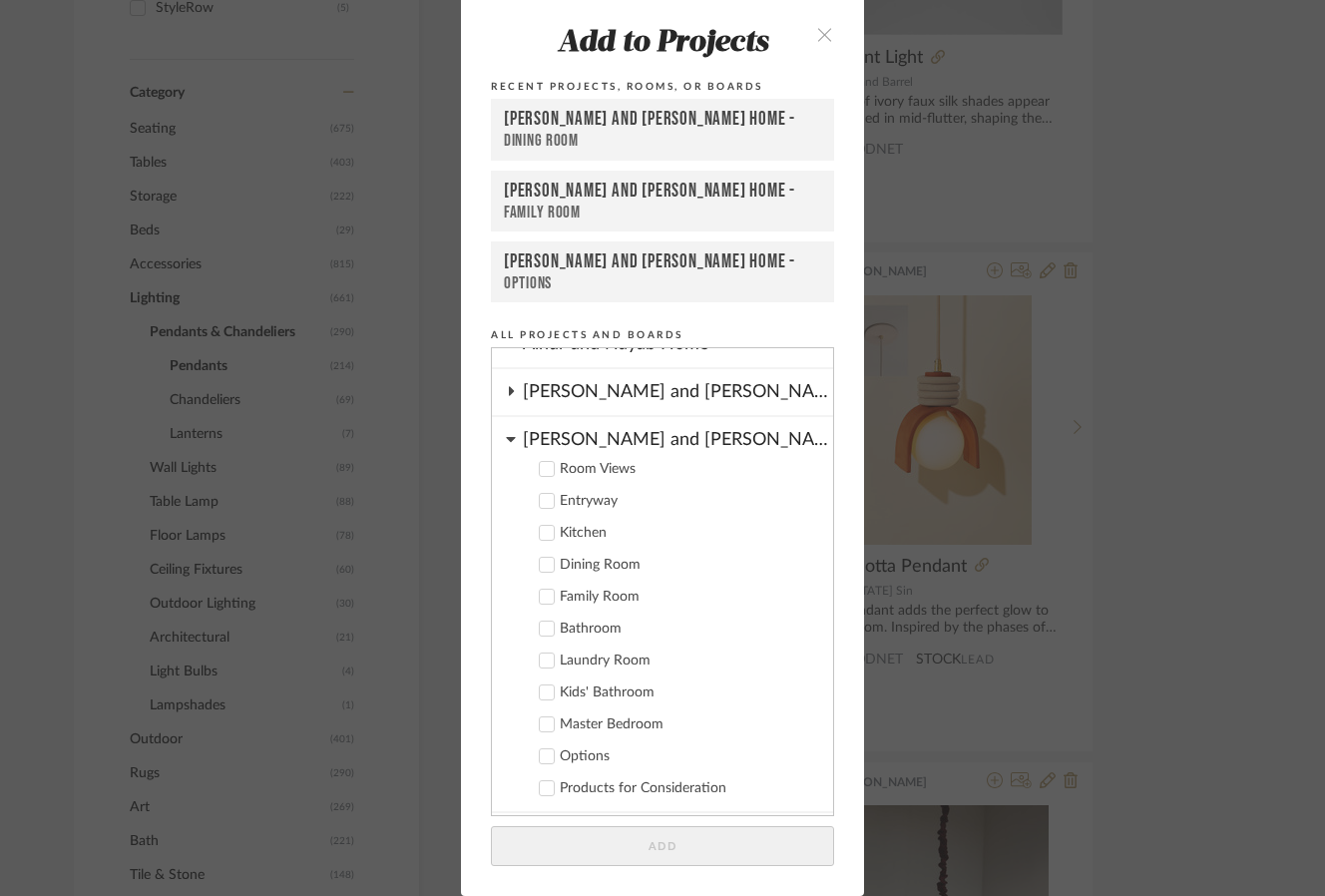 click 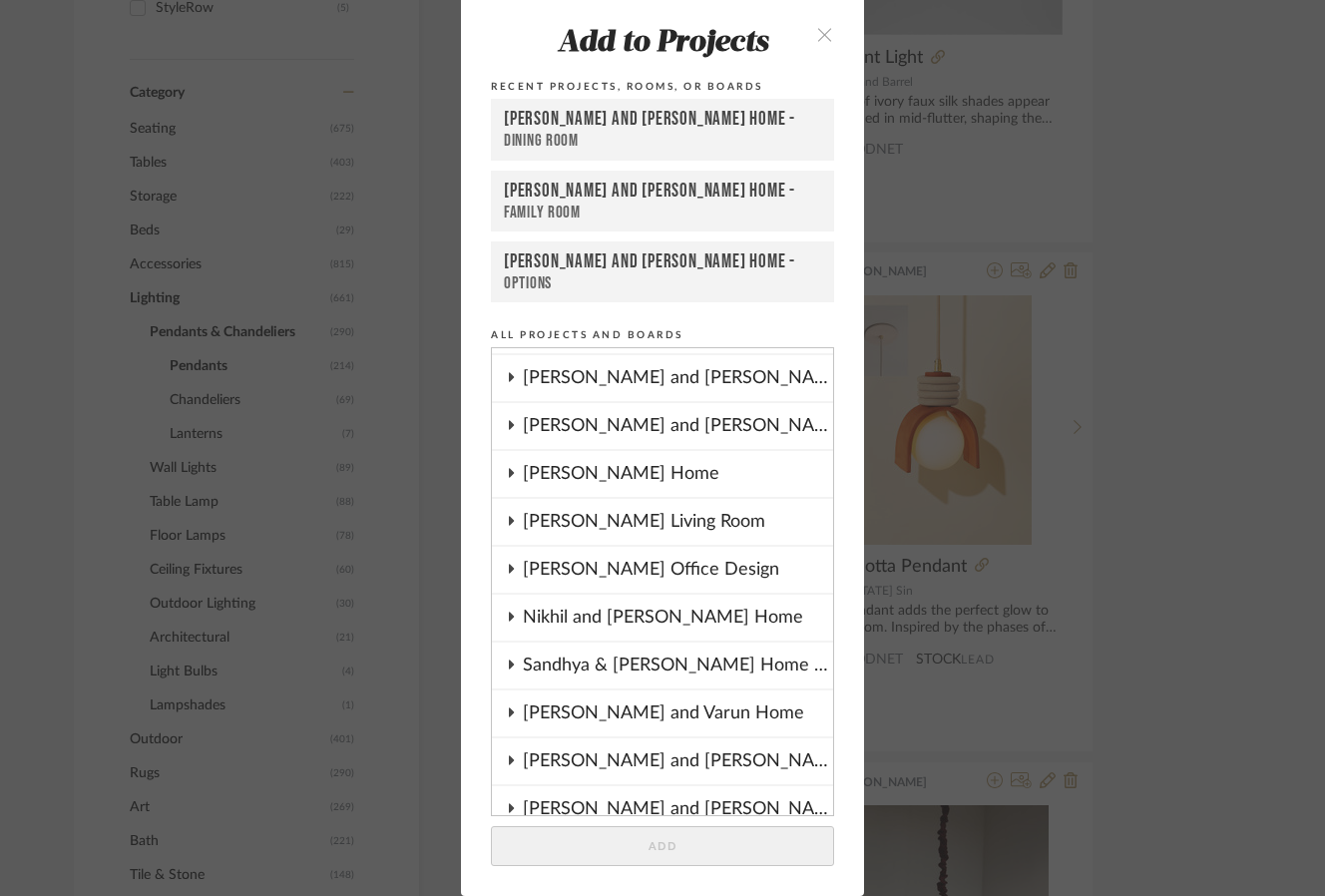 scroll, scrollTop: 73, scrollLeft: 0, axis: vertical 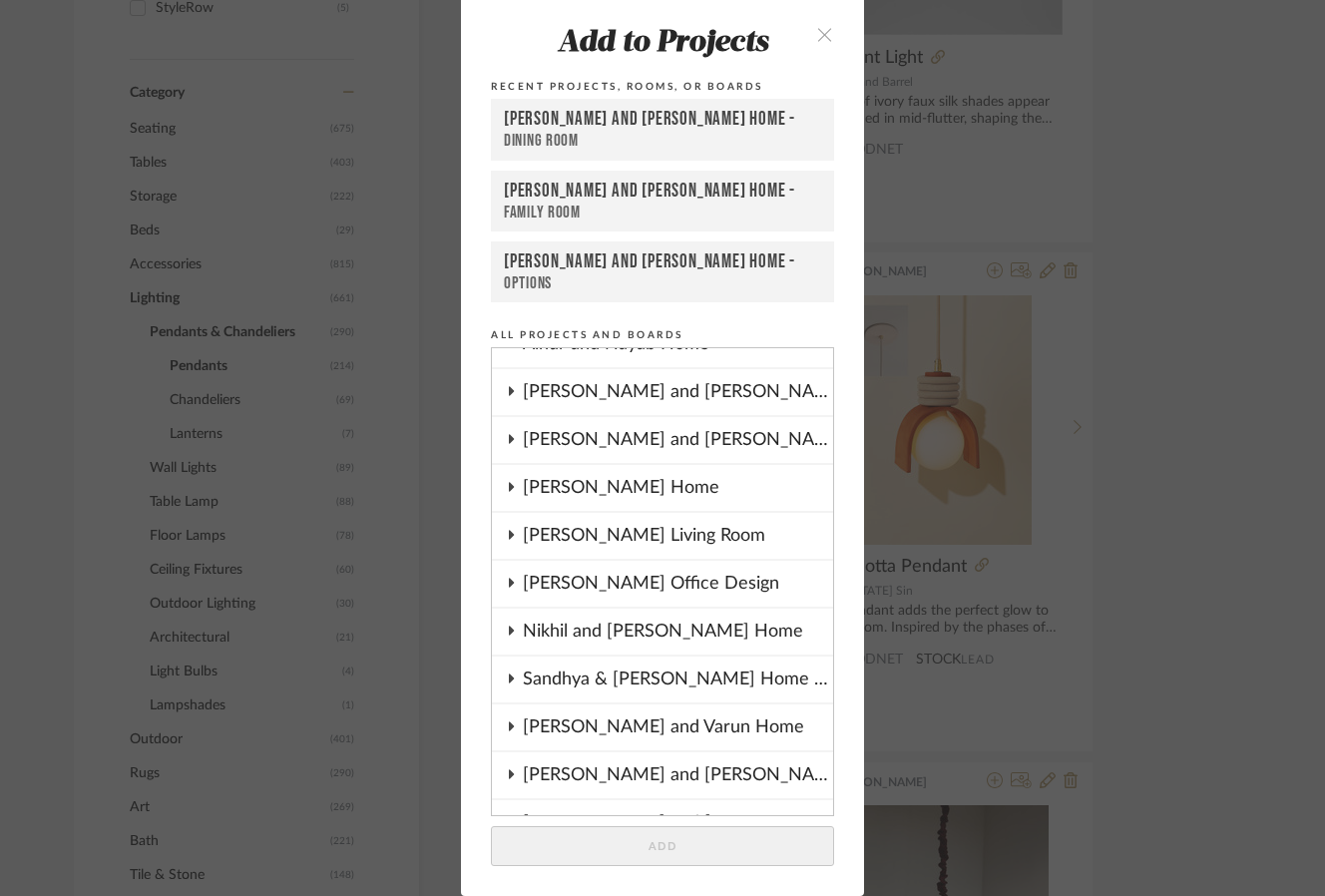 click 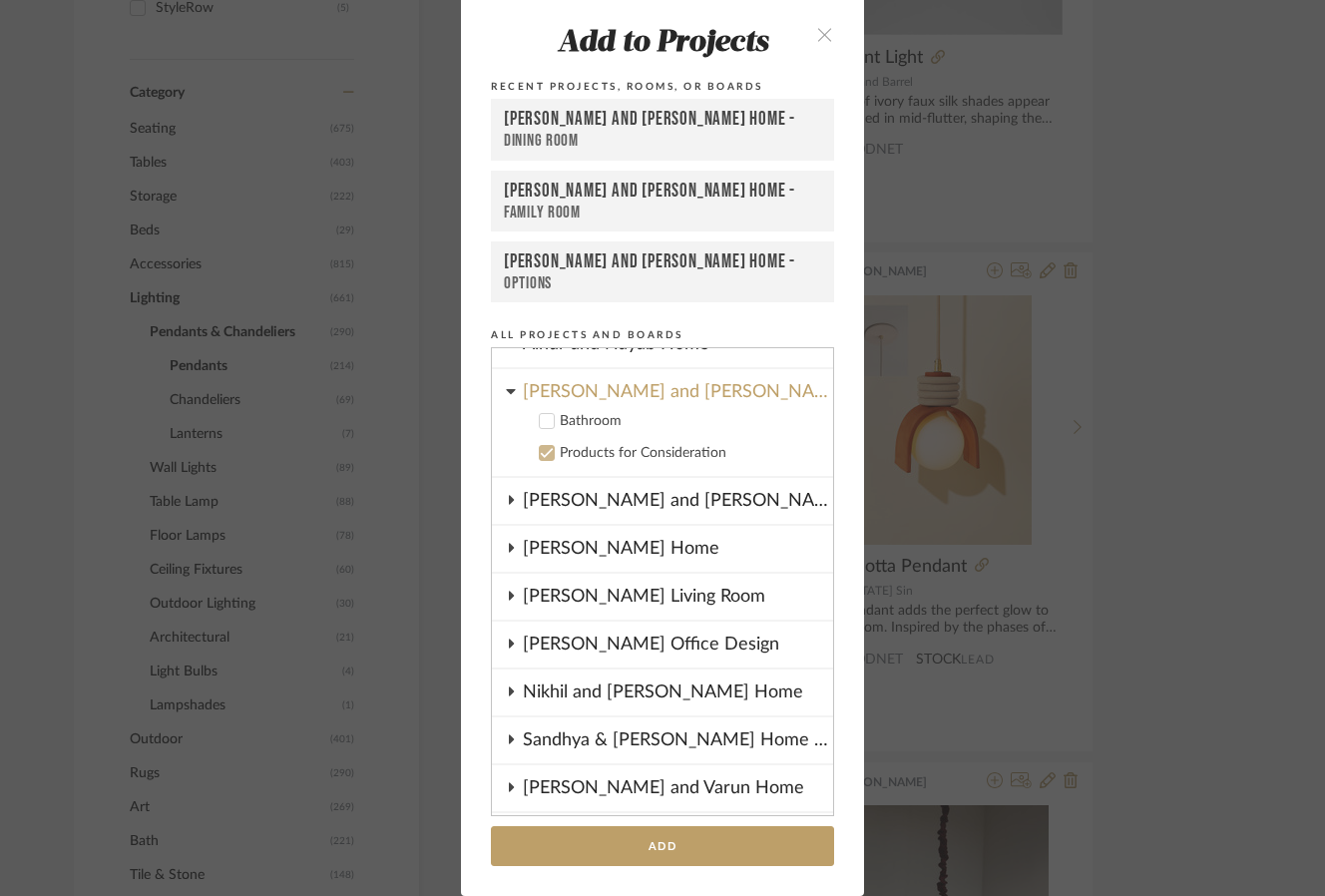 click 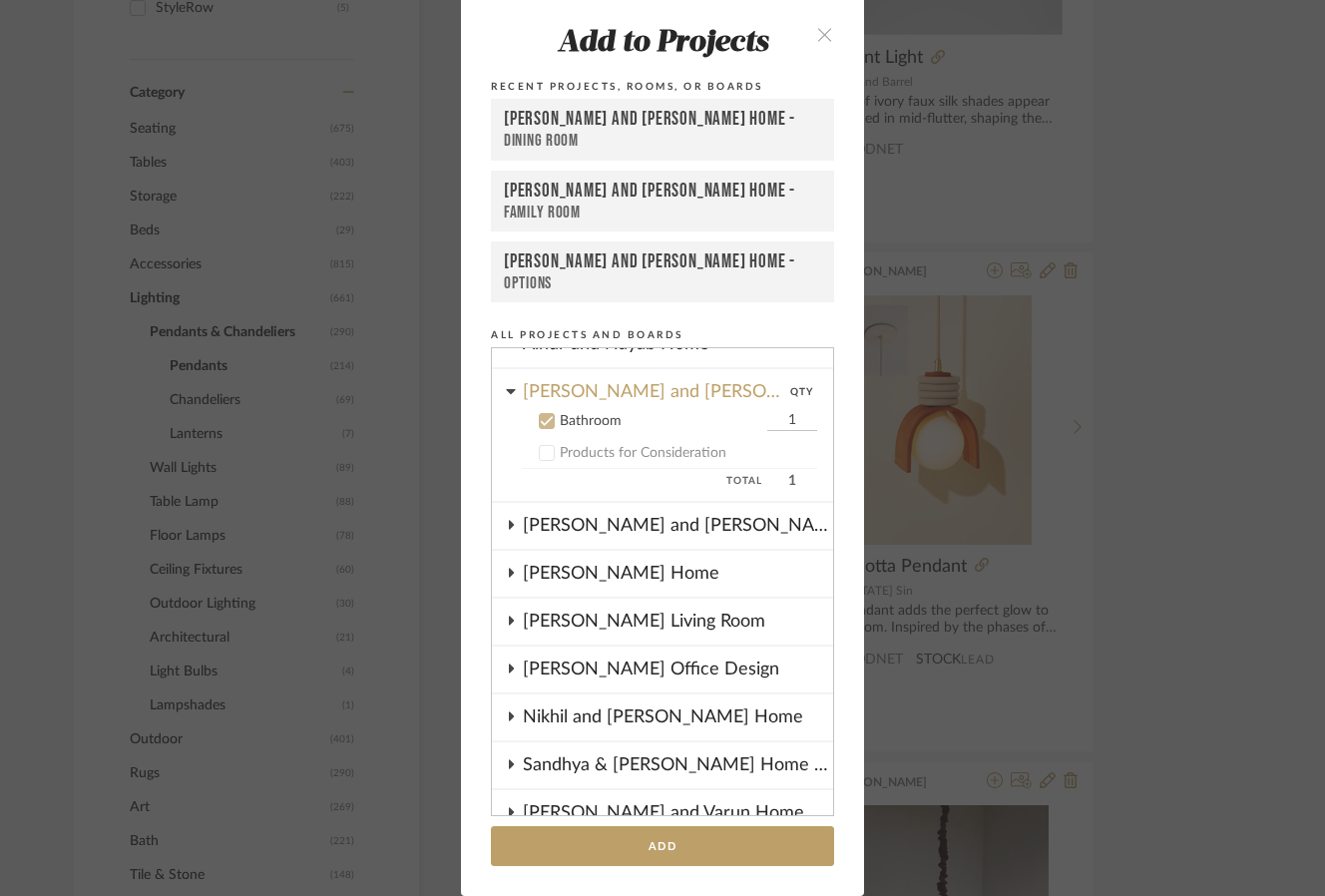 click on "1" at bounding box center (792, 421) 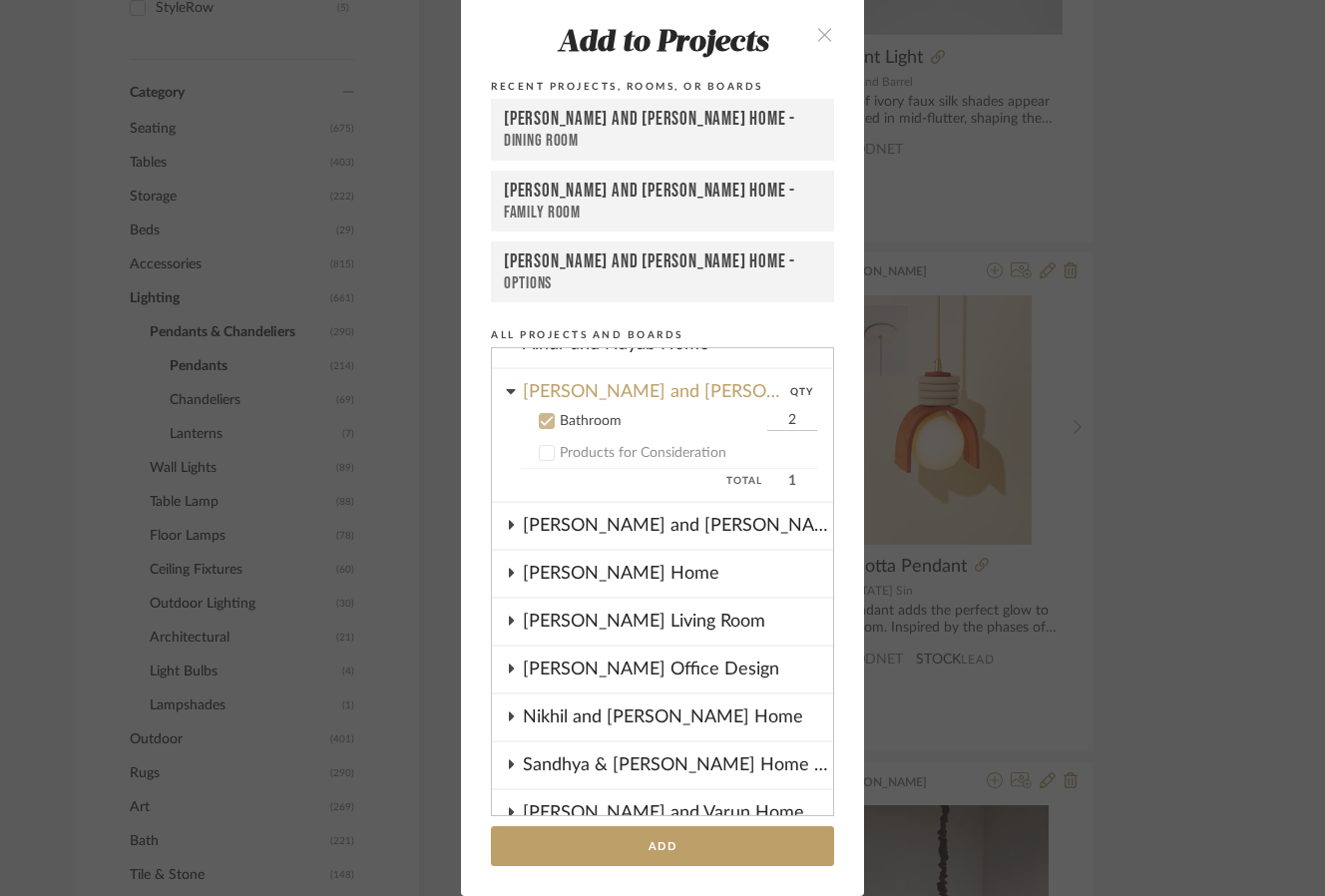 scroll, scrollTop: 472, scrollLeft: 0, axis: vertical 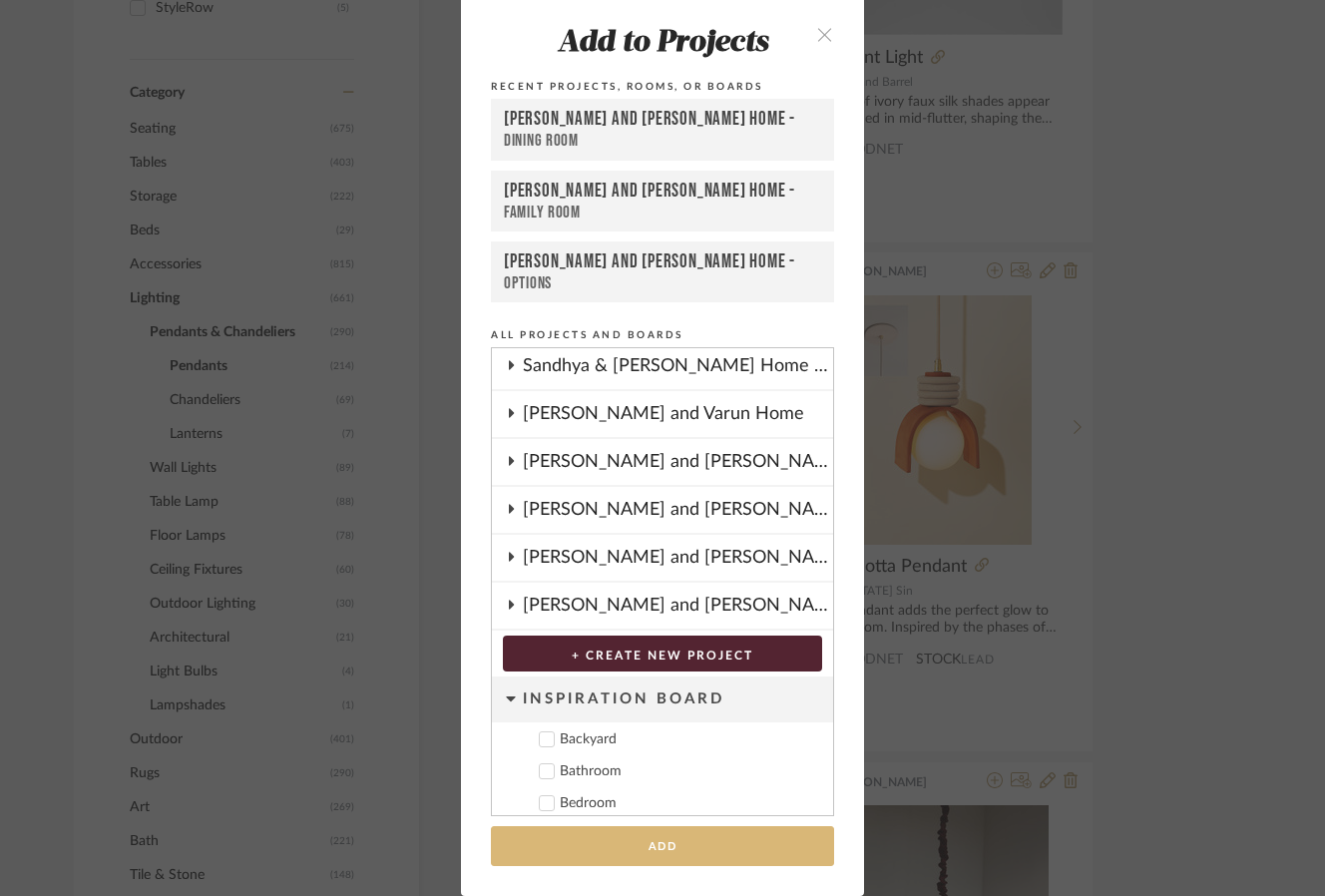 type on "2" 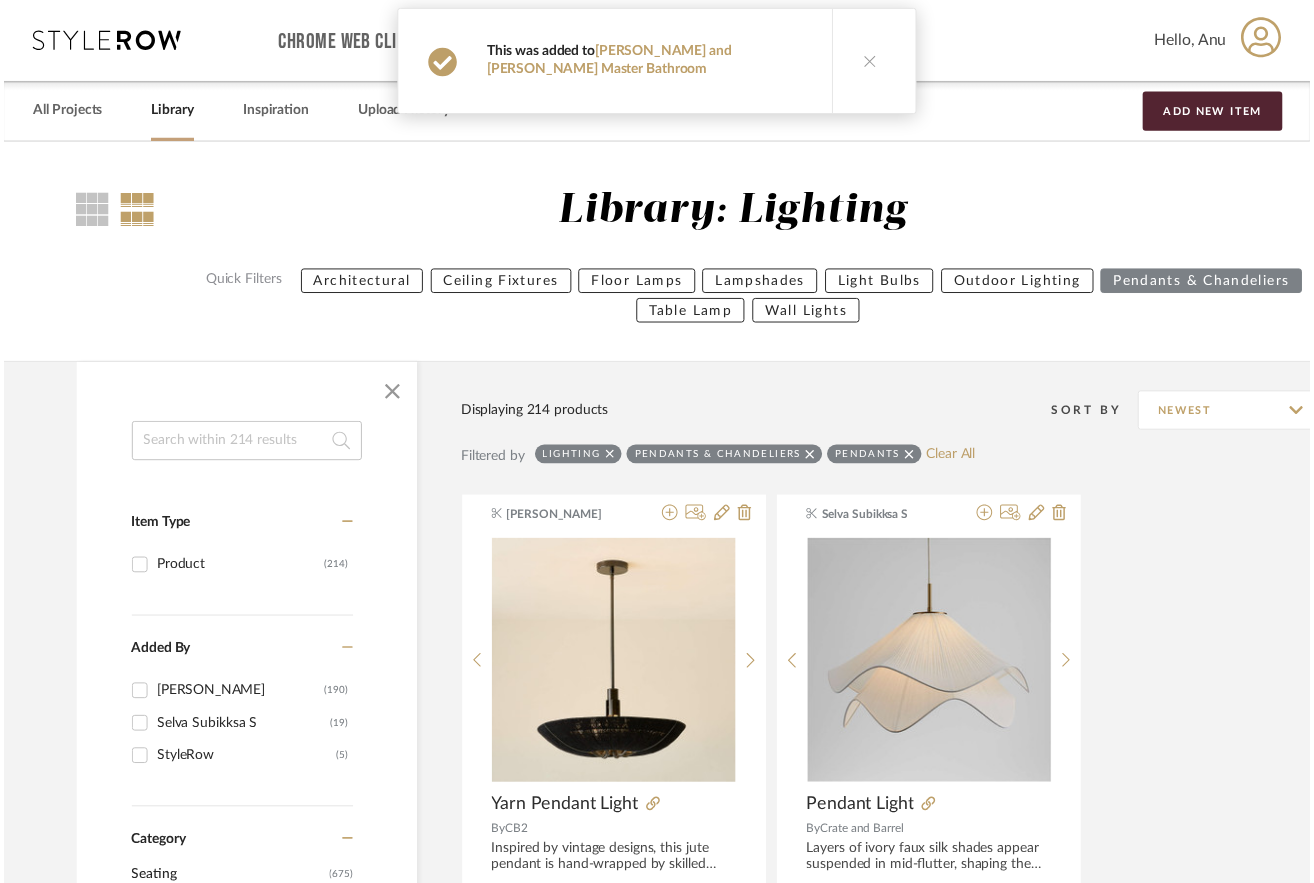 scroll, scrollTop: 760, scrollLeft: 0, axis: vertical 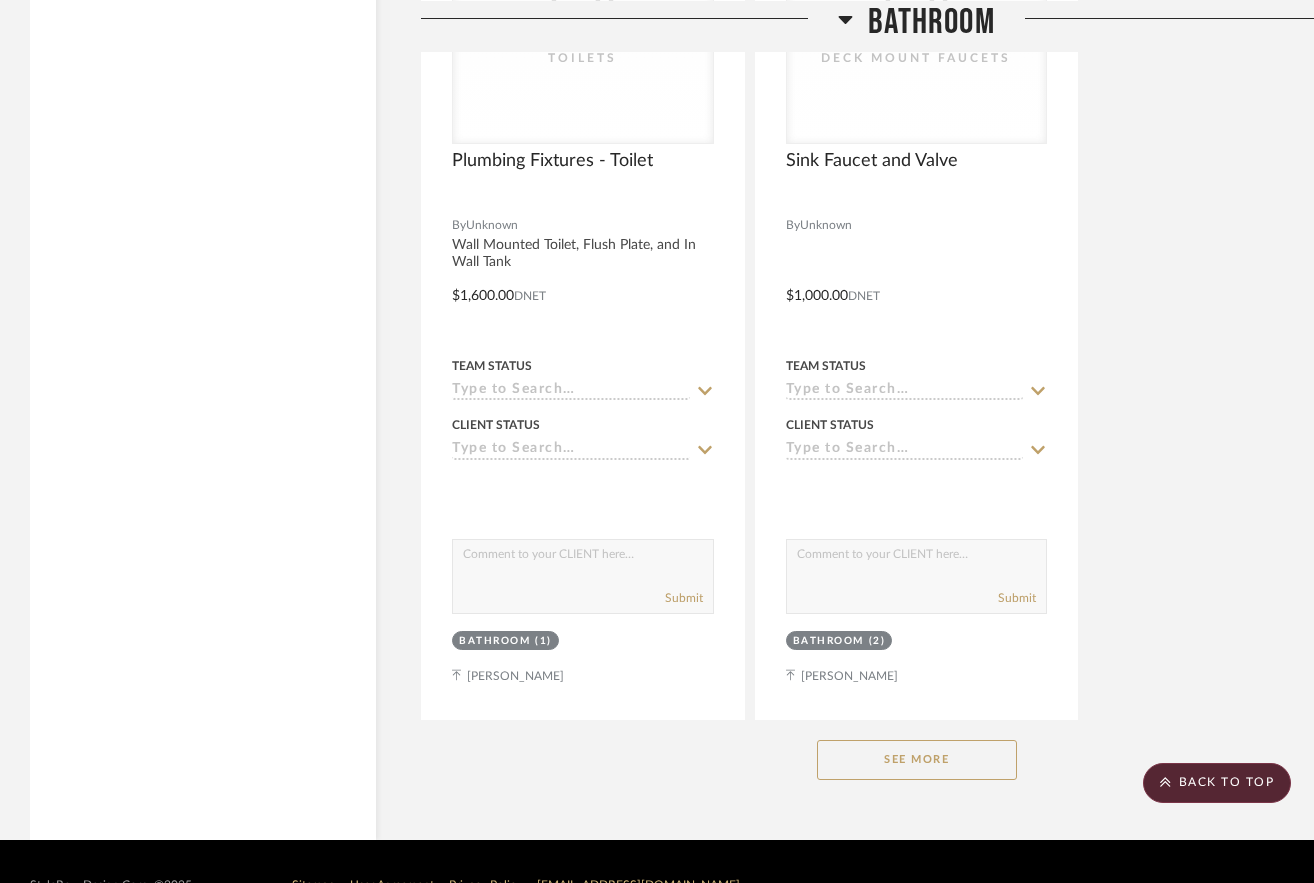 click on "See More" 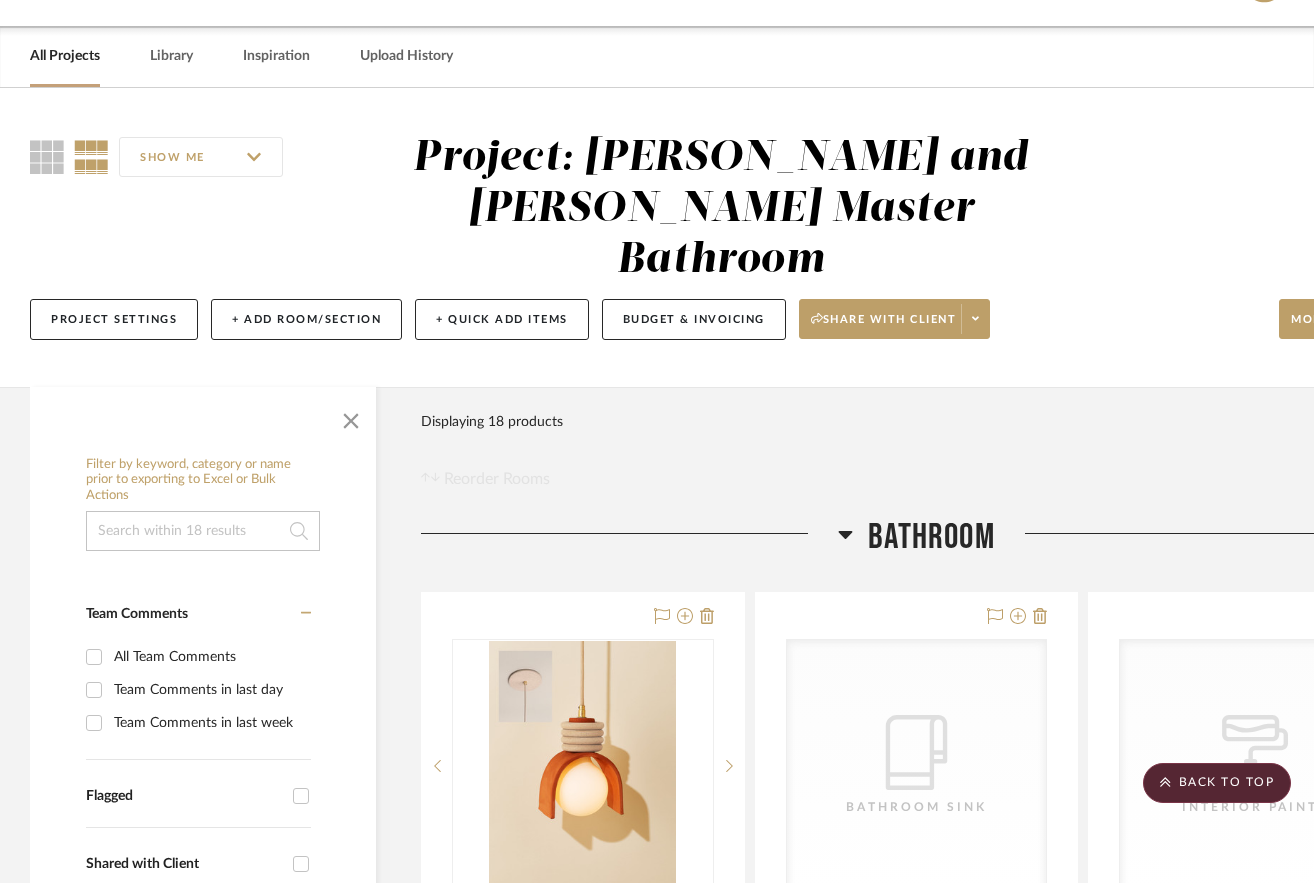 scroll, scrollTop: 42, scrollLeft: 0, axis: vertical 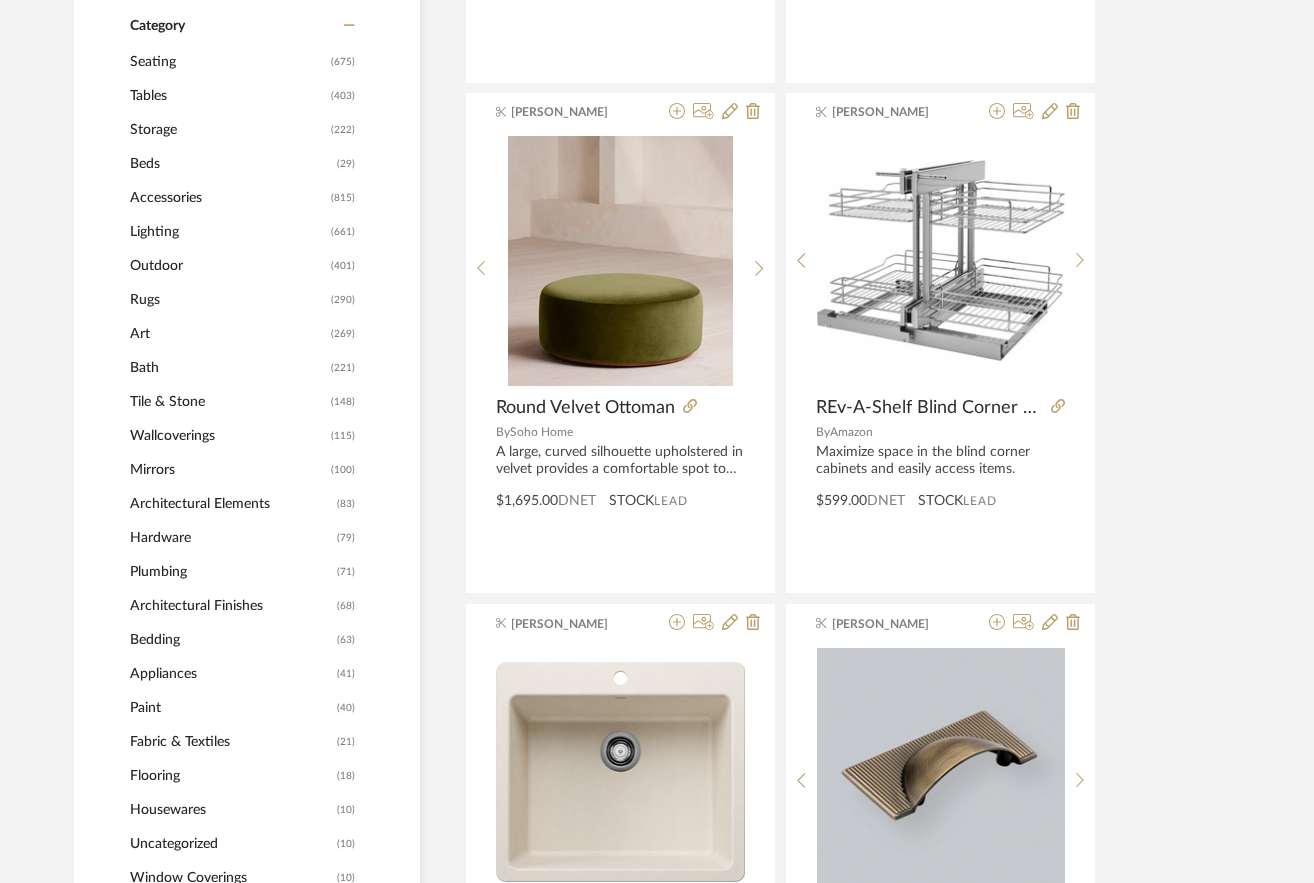 click on "Tile & Stone" 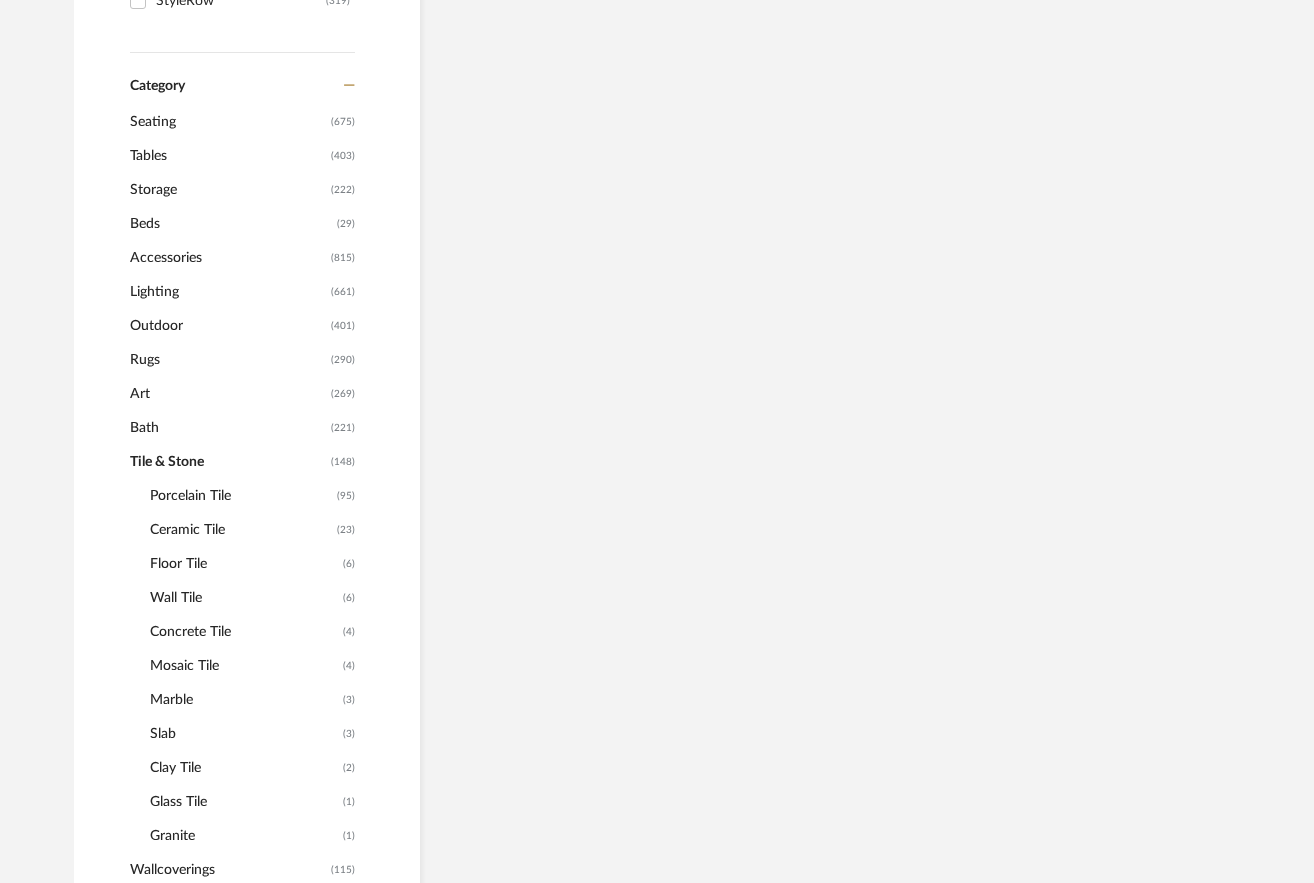 scroll, scrollTop: 860, scrollLeft: 0, axis: vertical 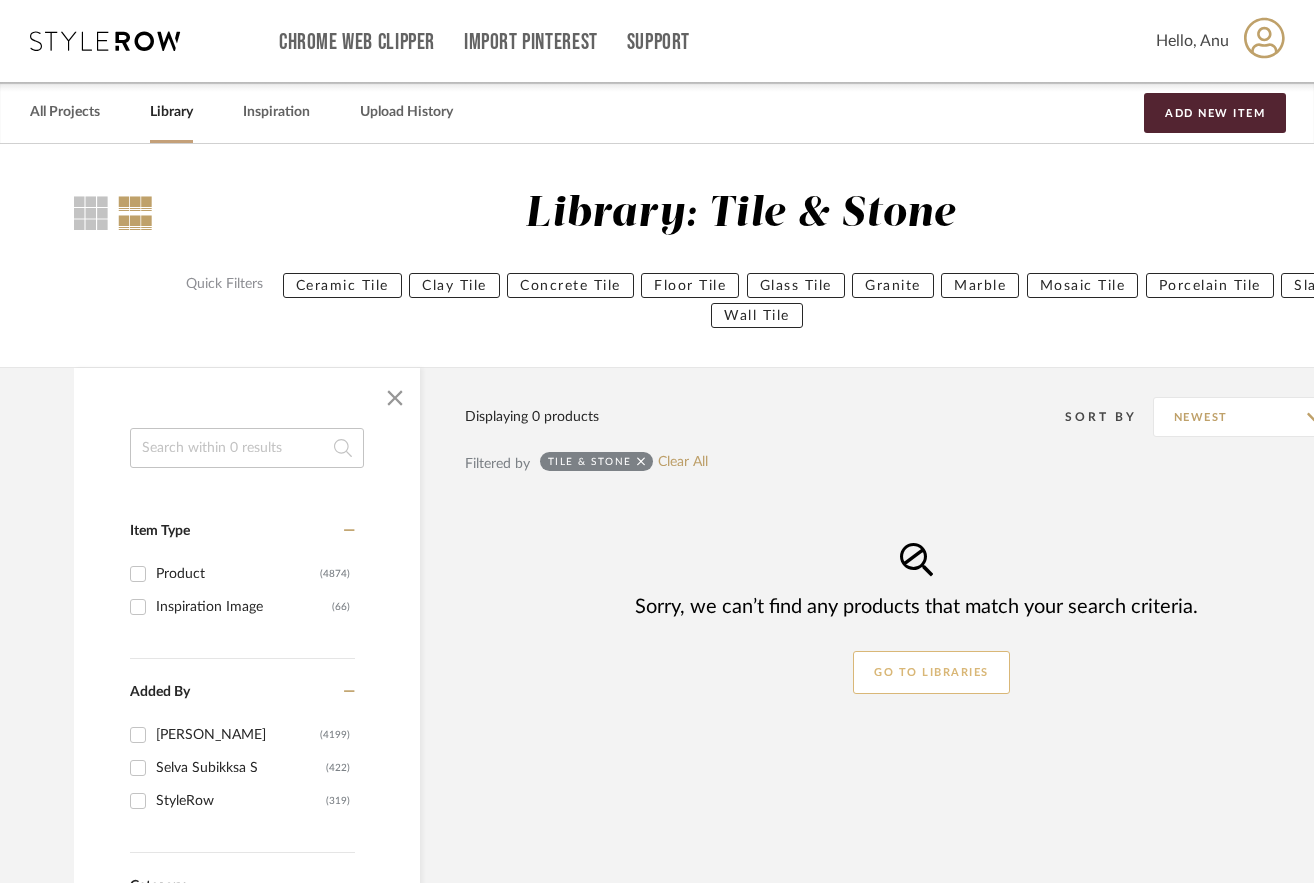 click on "GO TO LIBRARIES" 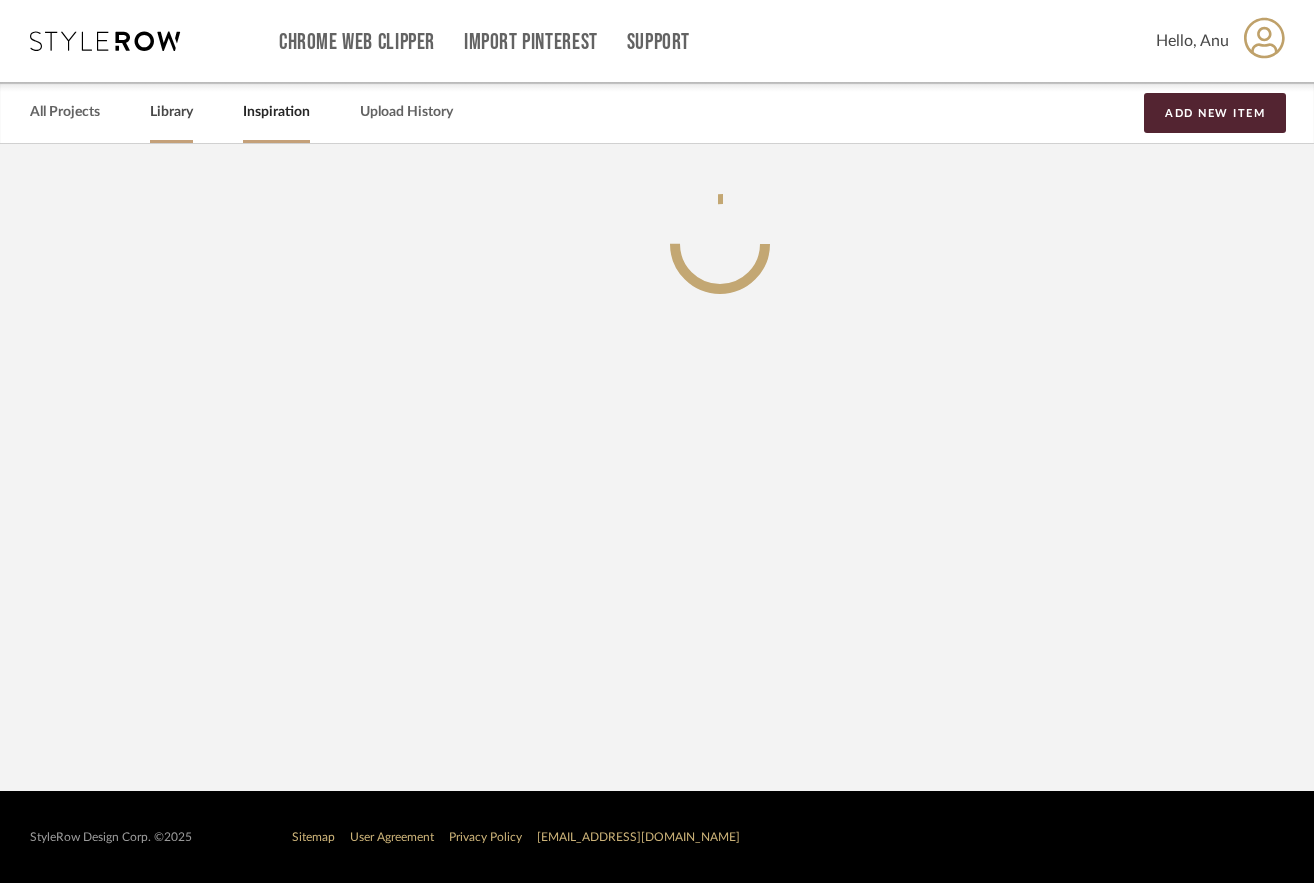 click on "Library" at bounding box center (171, 112) 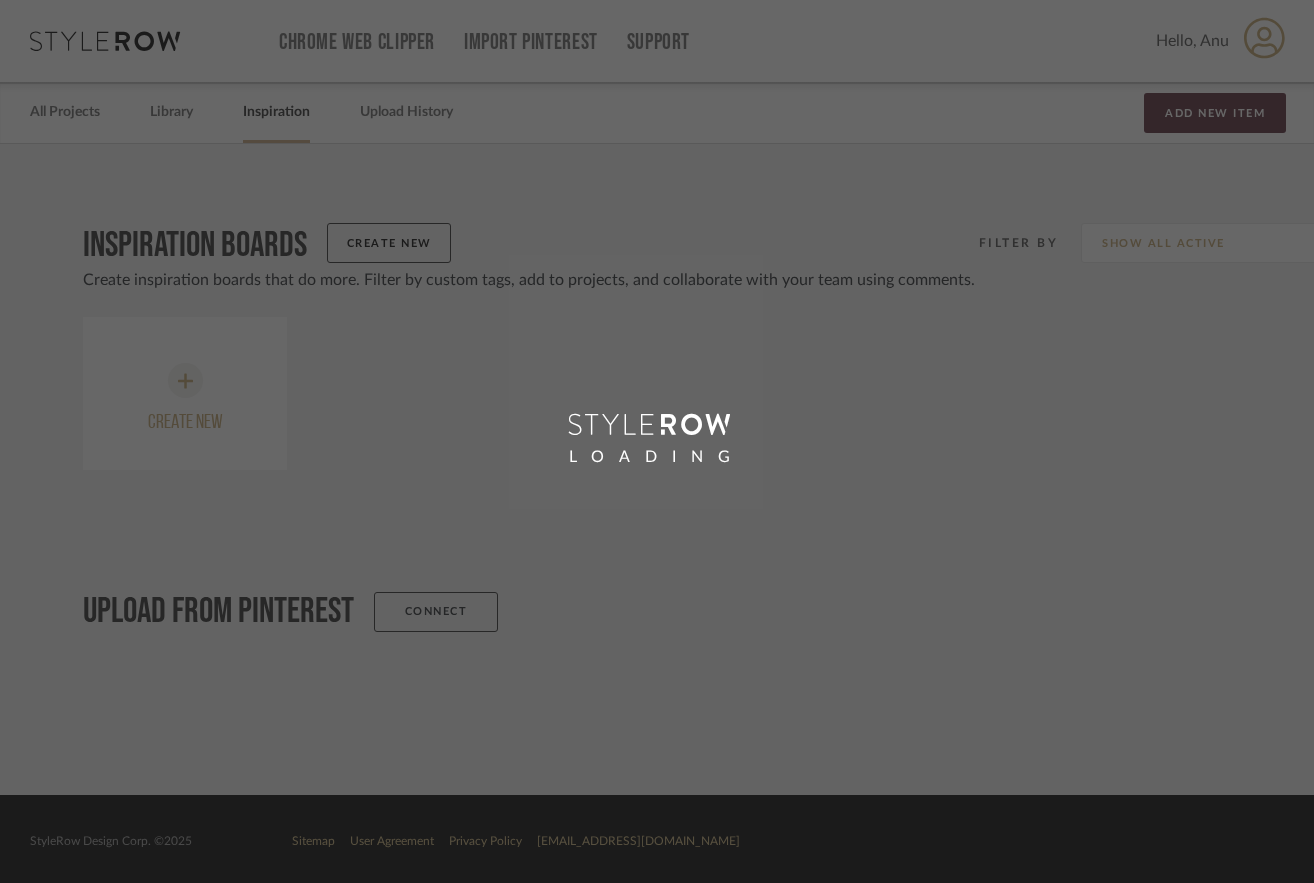 click on "LOADING" at bounding box center [657, 441] 